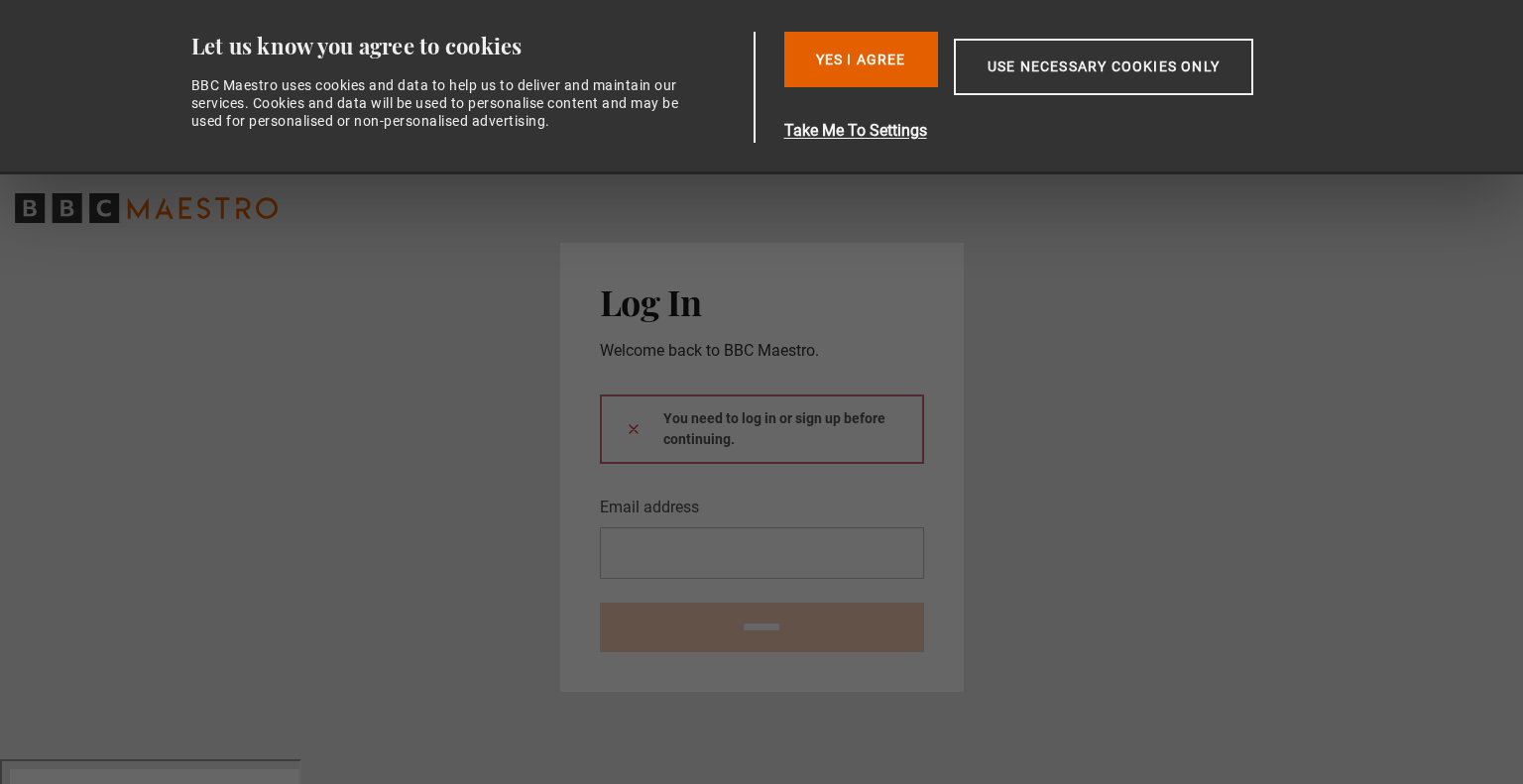 scroll, scrollTop: 0, scrollLeft: 0, axis: both 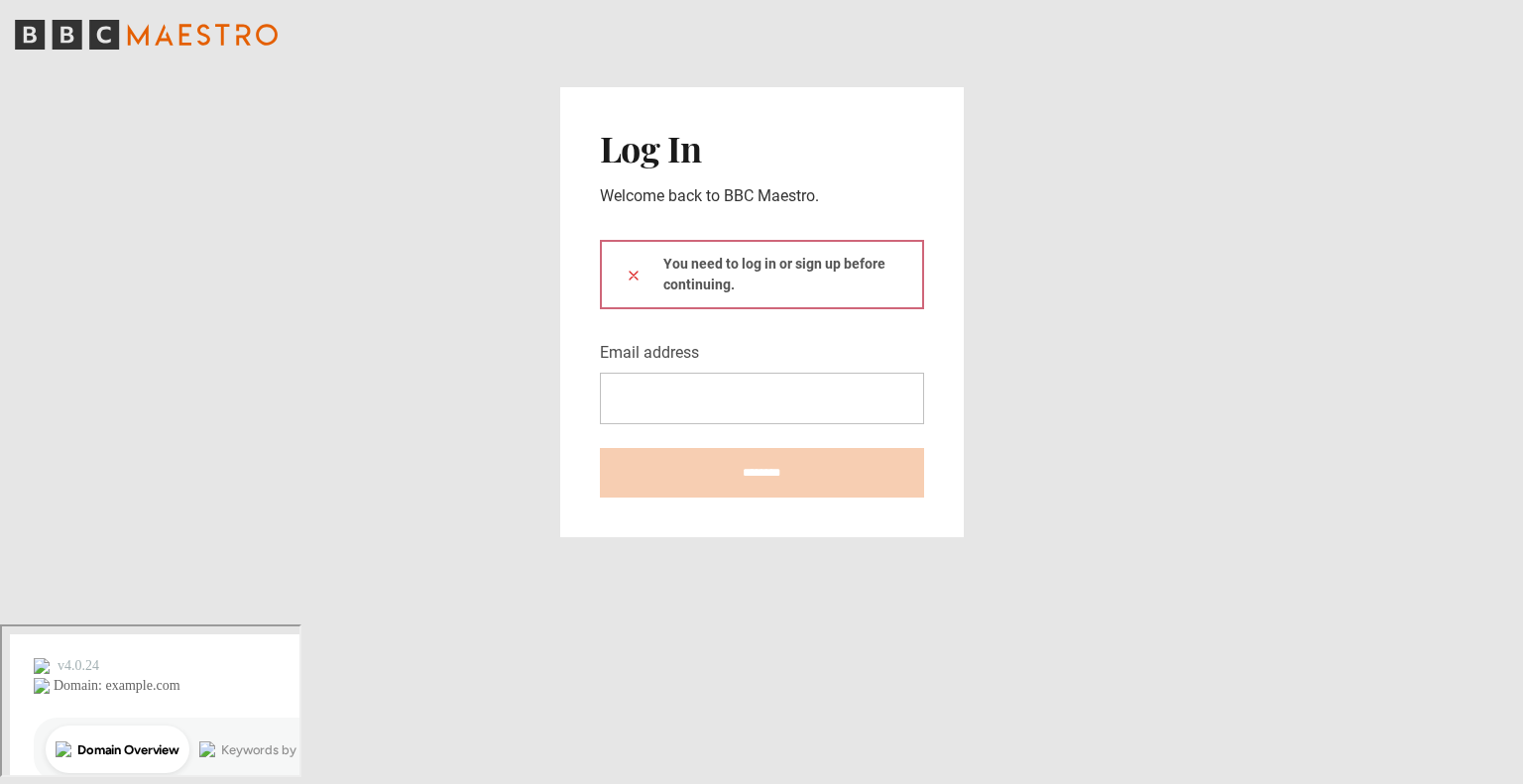 click on "You need to log in or sign up before continuing." at bounding box center (762, 275) 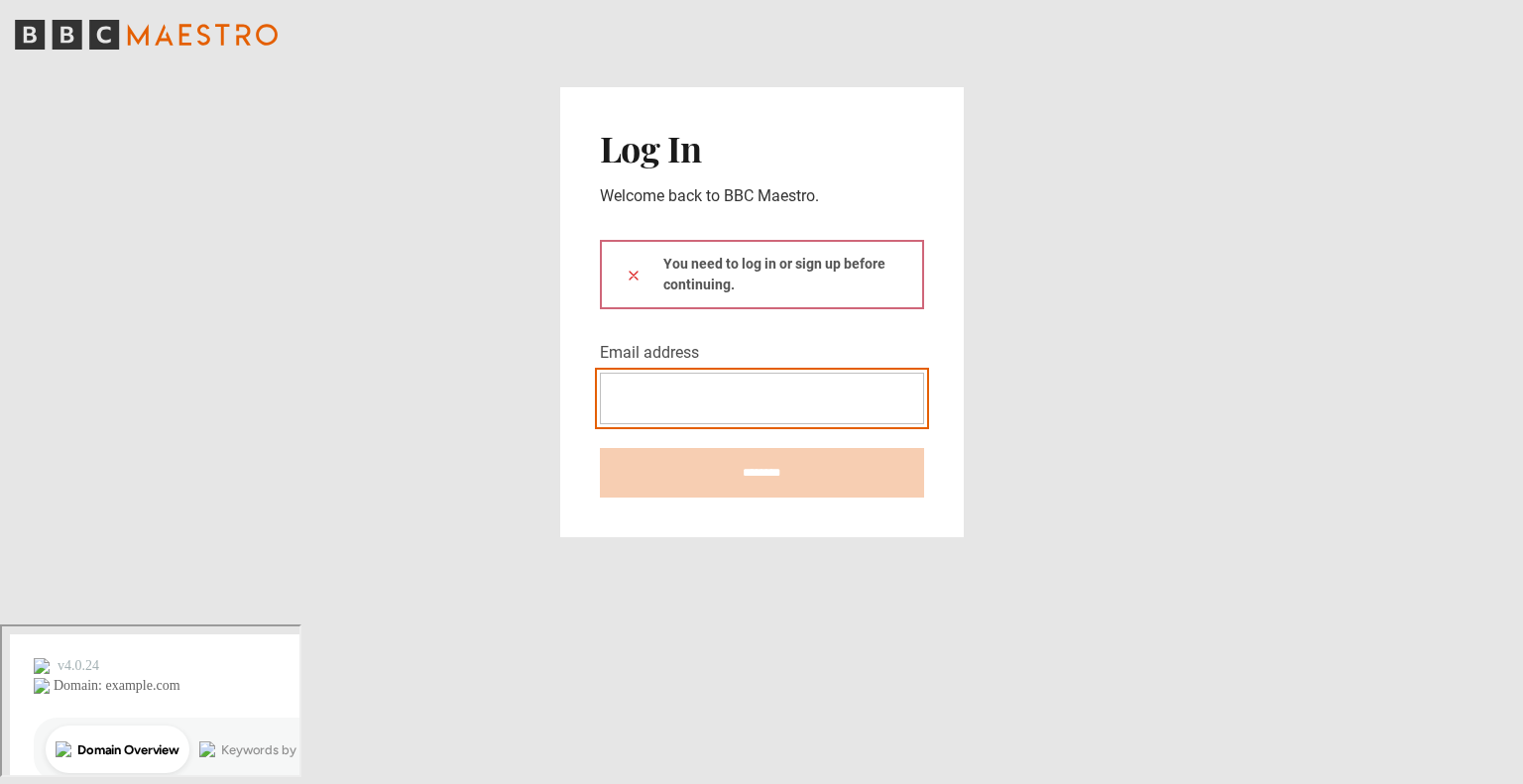 click on "Email address" at bounding box center (762, 398) 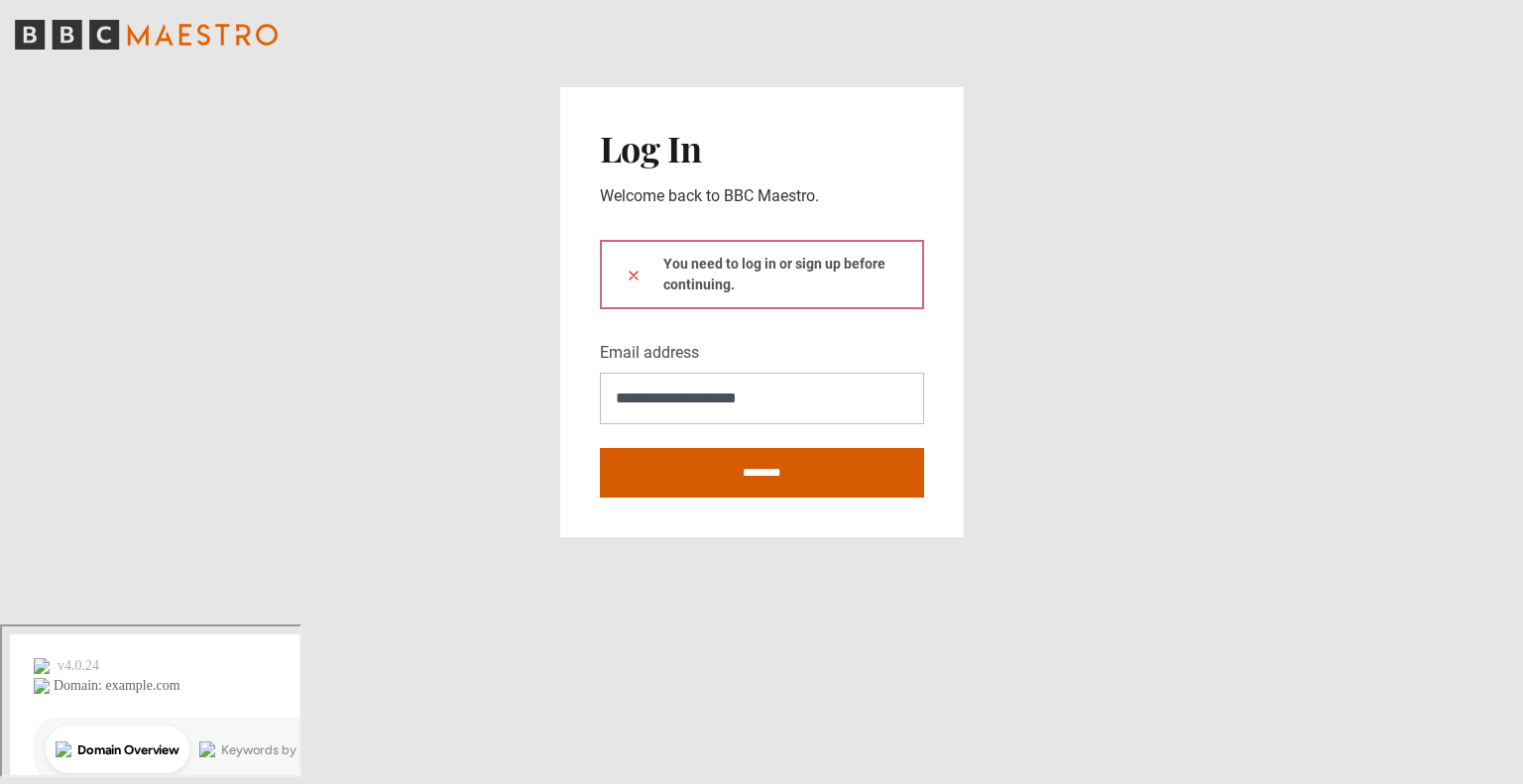 click on "********" at bounding box center (762, 473) 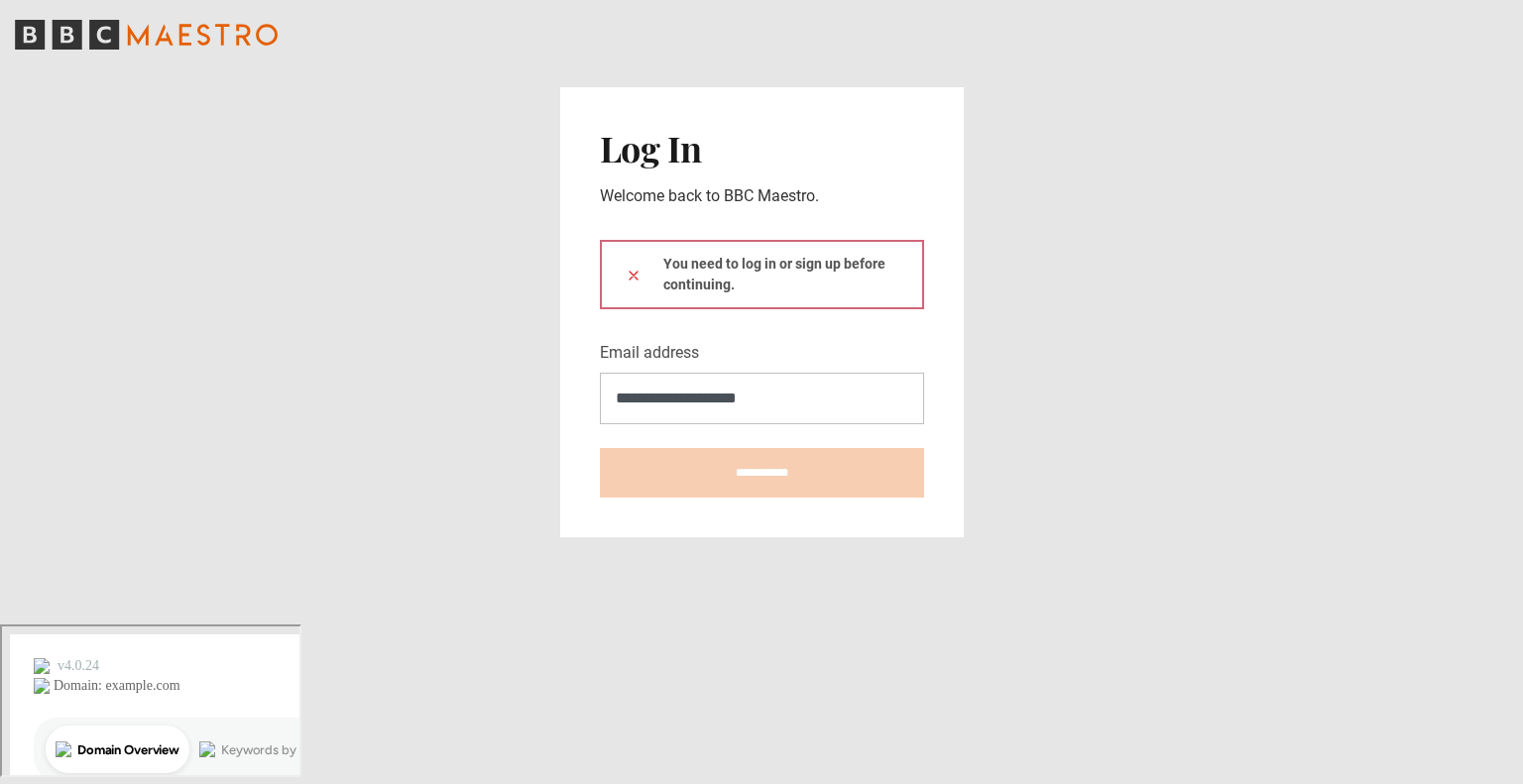 type on "**********" 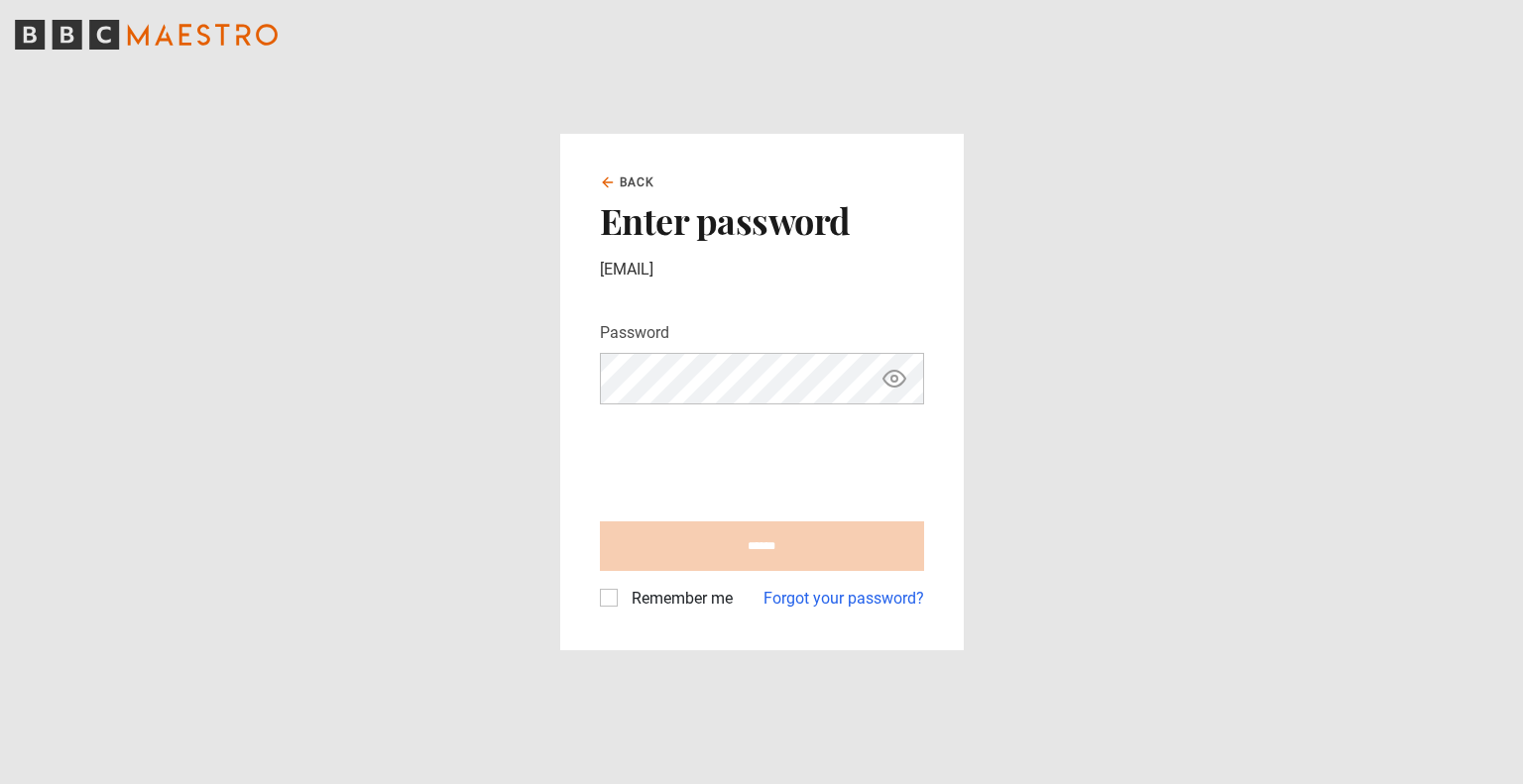 scroll, scrollTop: 0, scrollLeft: 0, axis: both 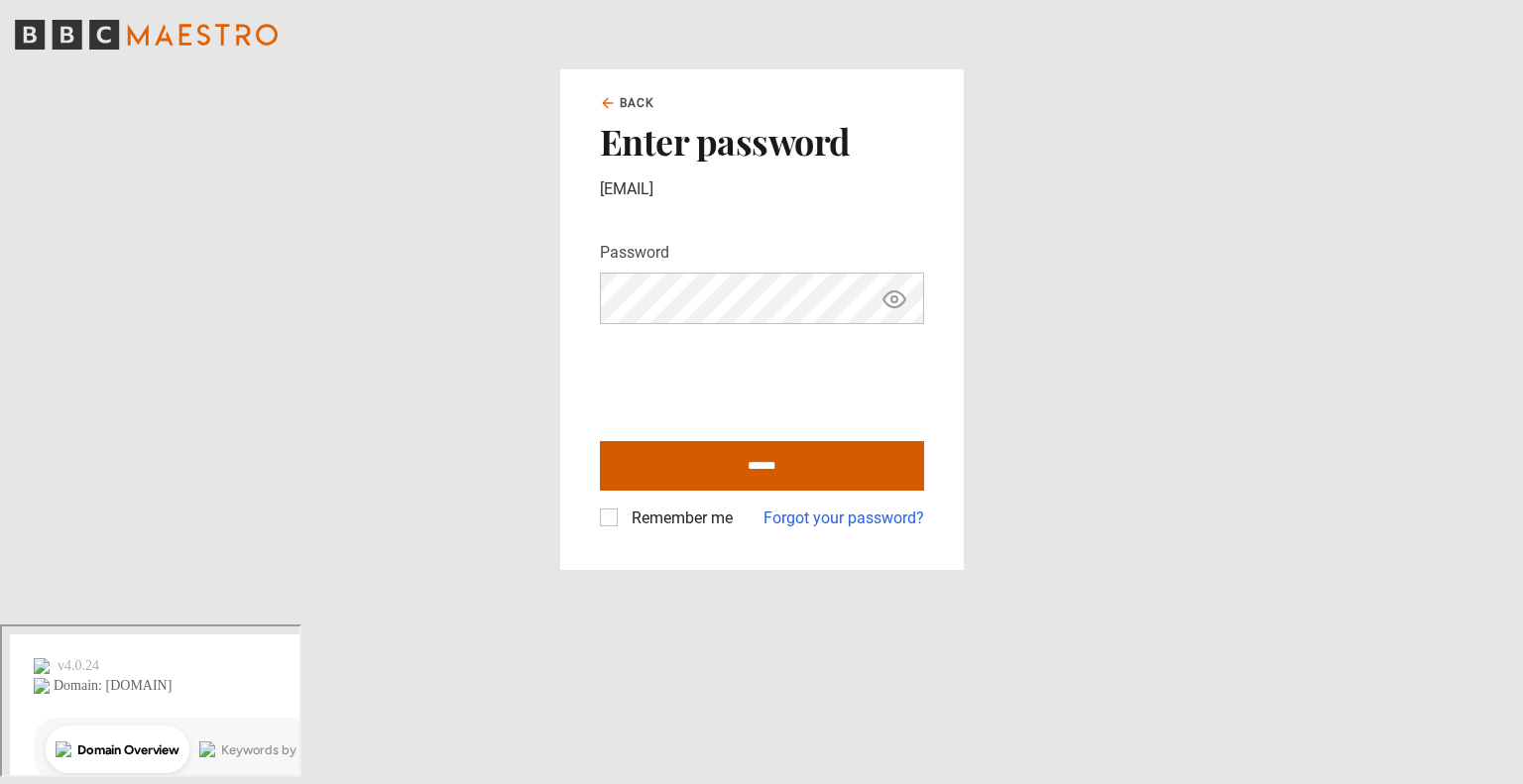 click on "******" at bounding box center (762, 466) 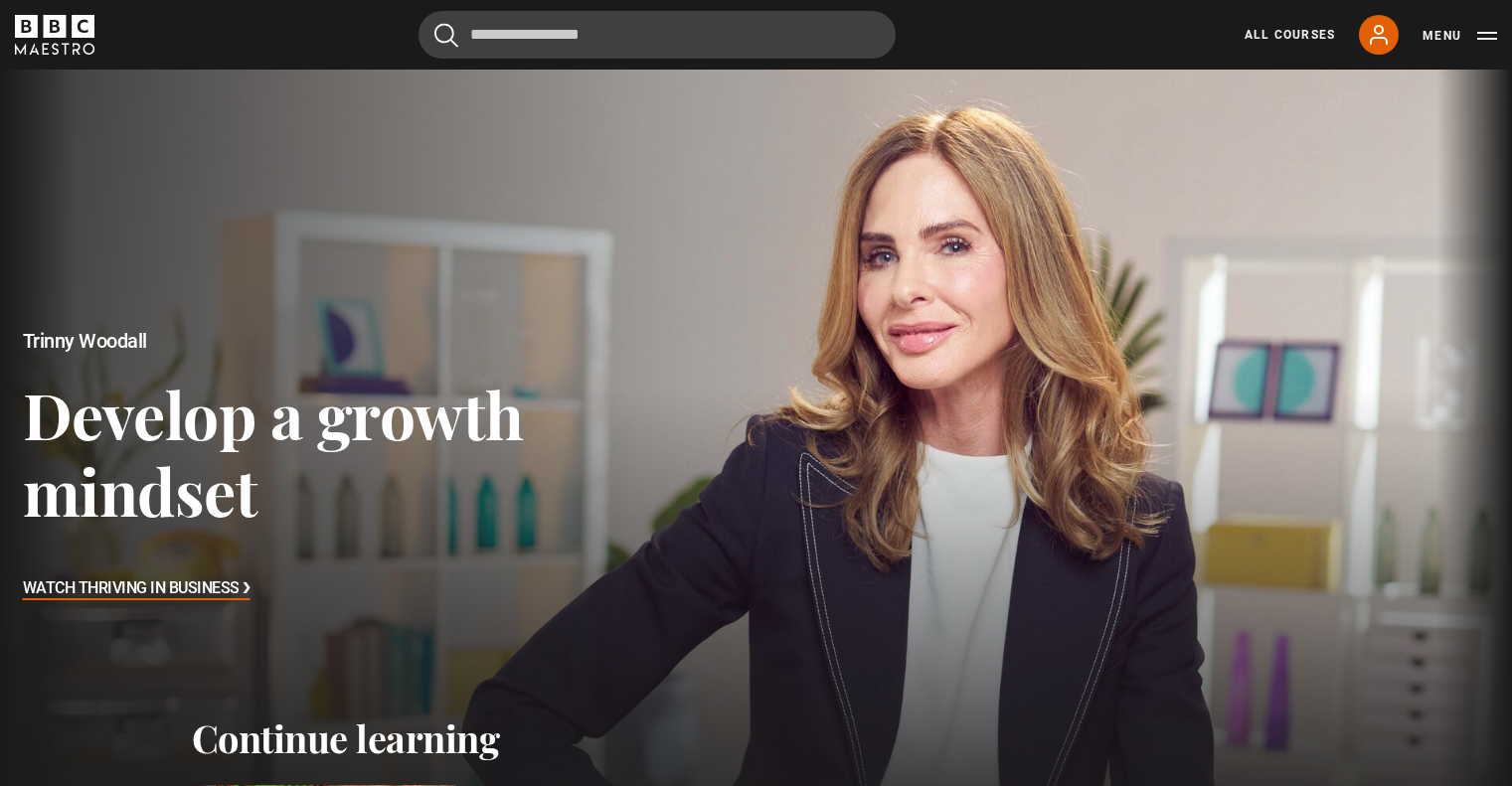scroll, scrollTop: 0, scrollLeft: 0, axis: both 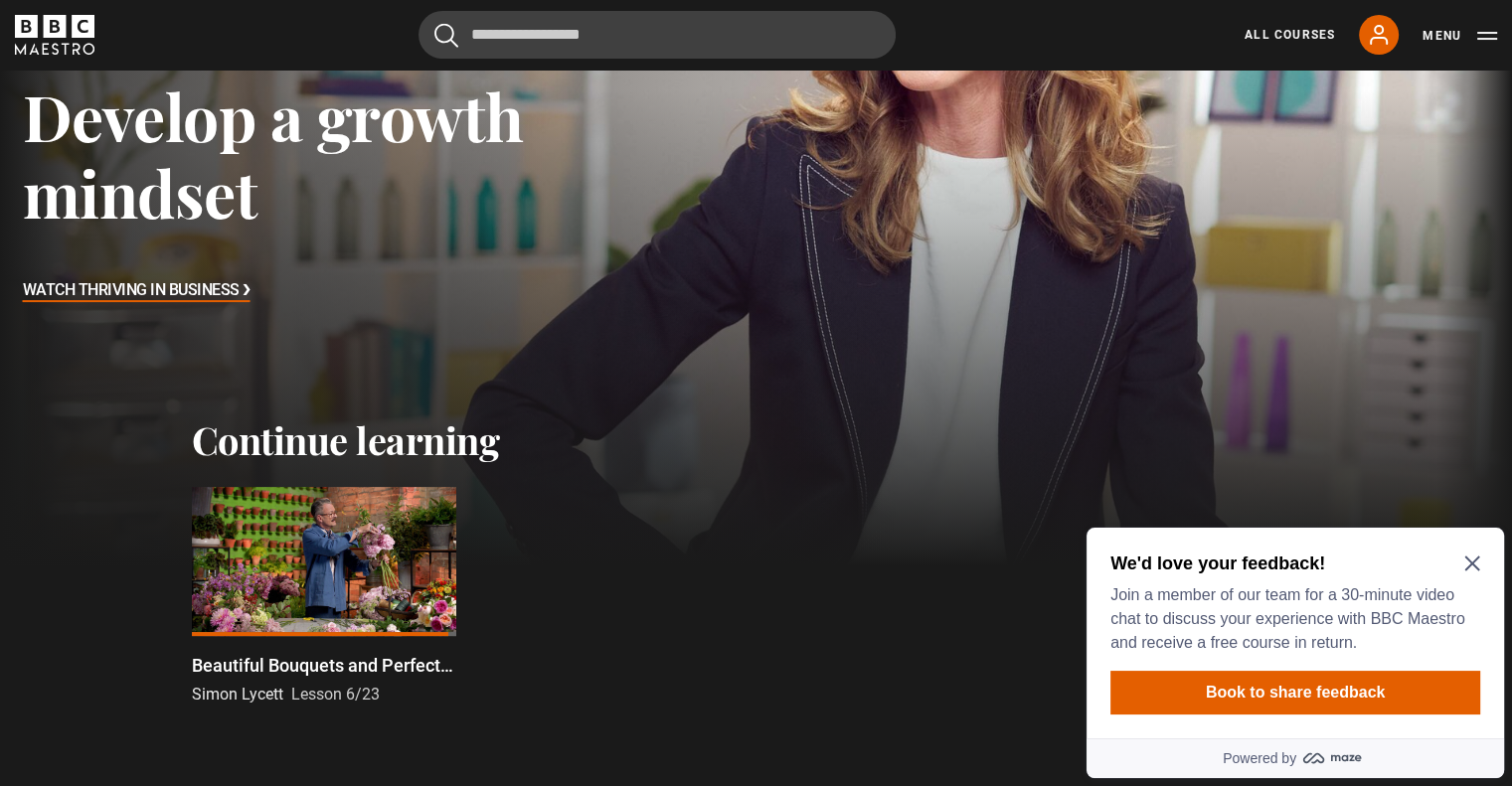 click 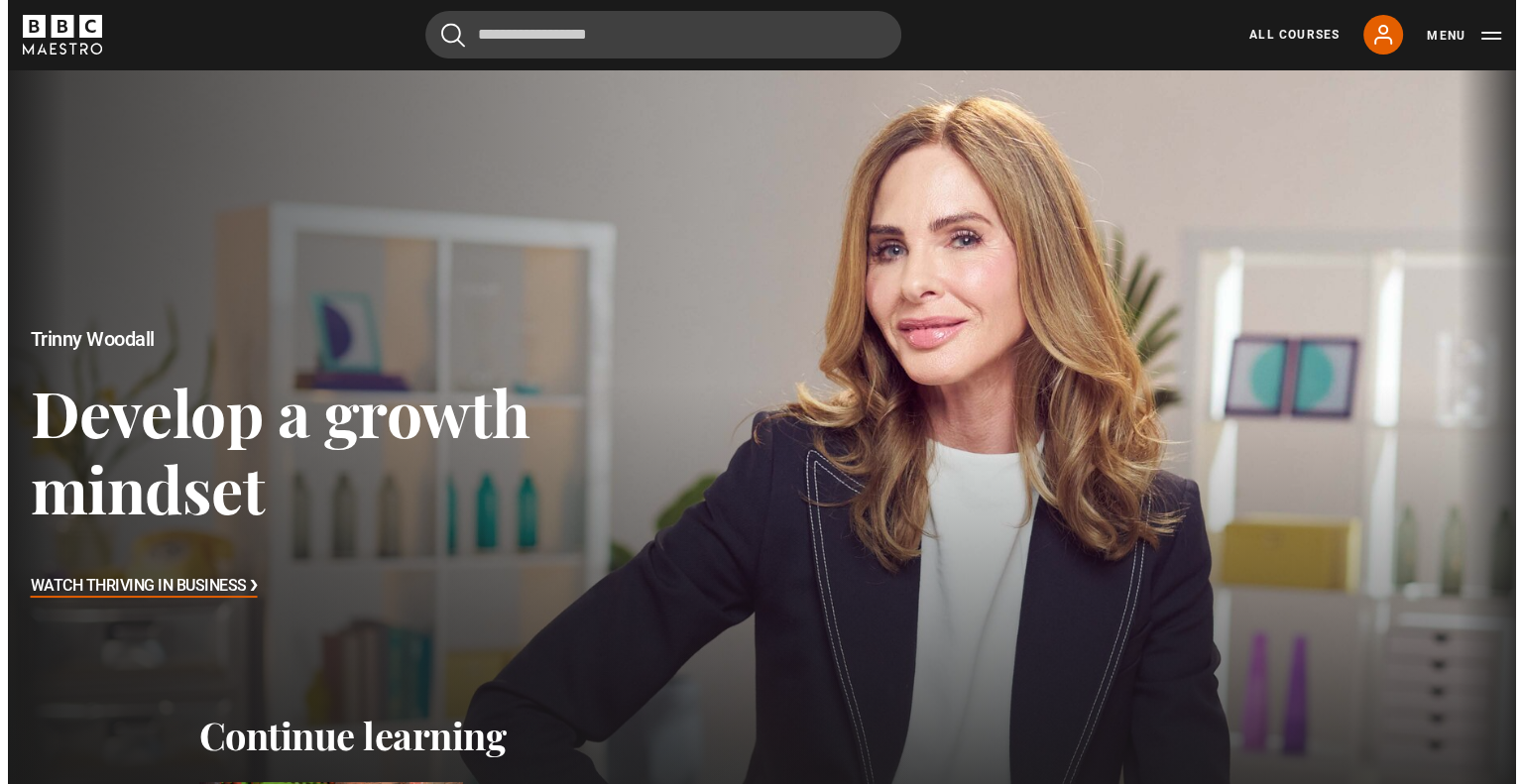 scroll, scrollTop: 0, scrollLeft: 0, axis: both 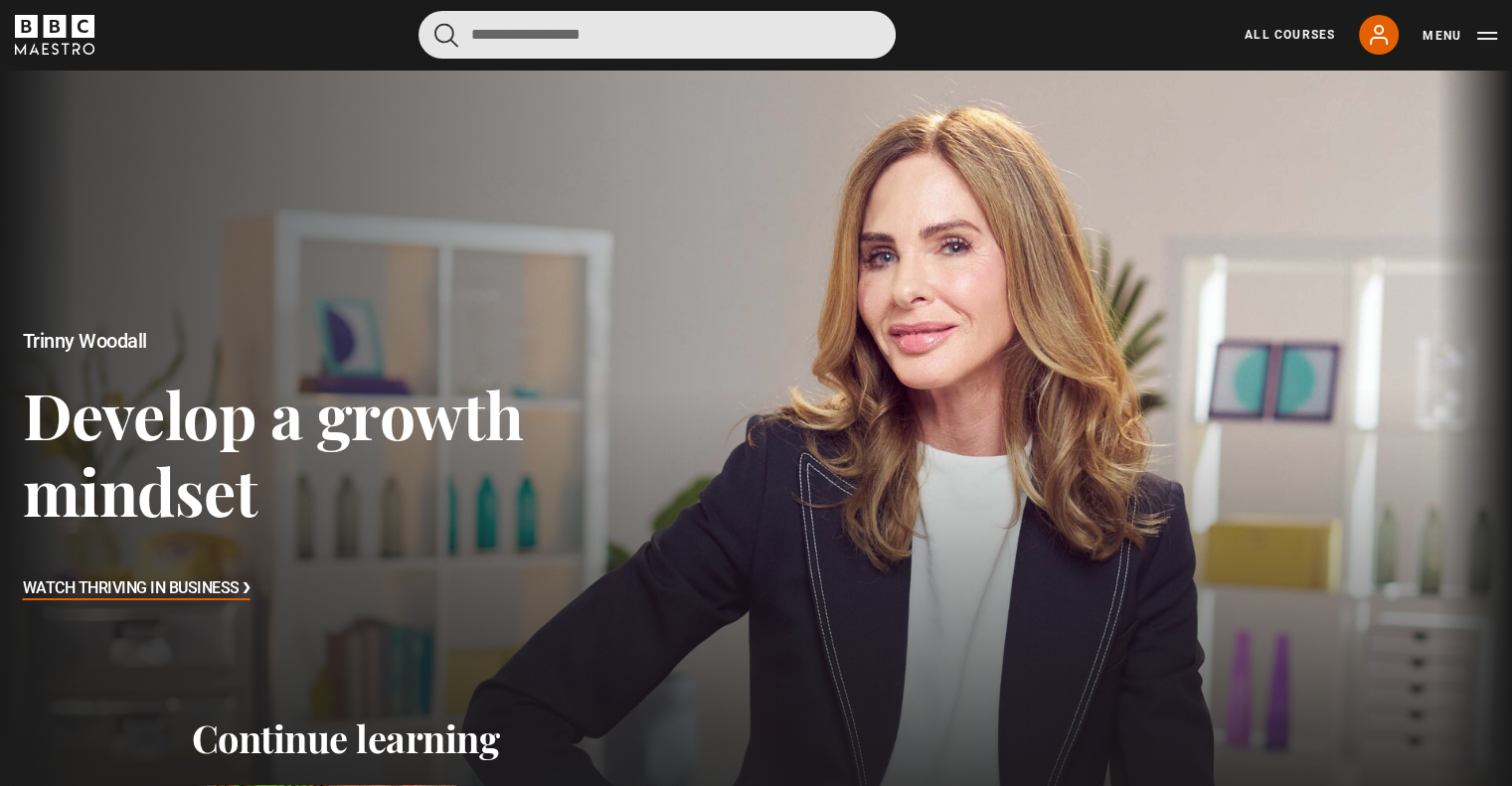 click at bounding box center (657, 35) 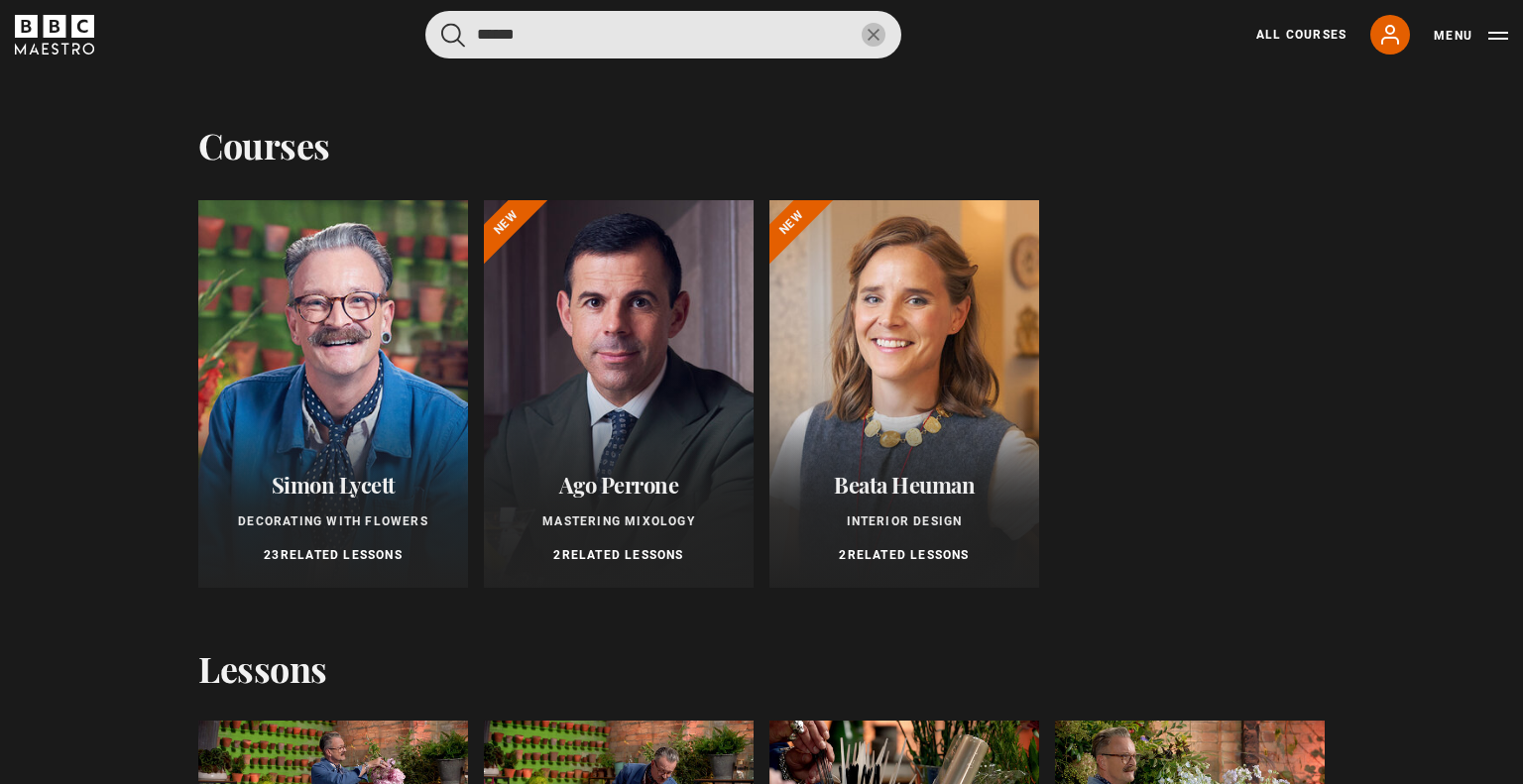 type on "******" 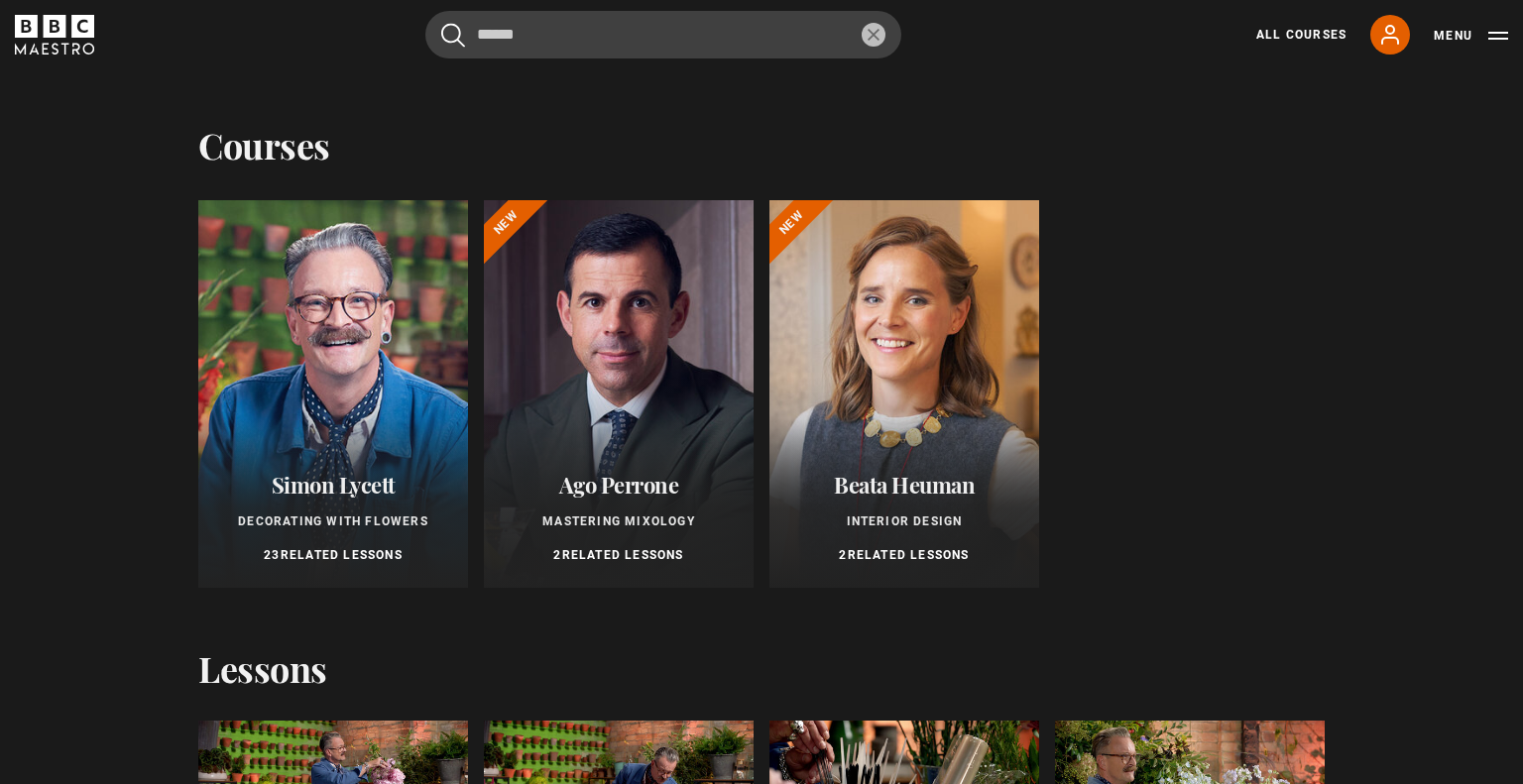click at bounding box center (619, 393) 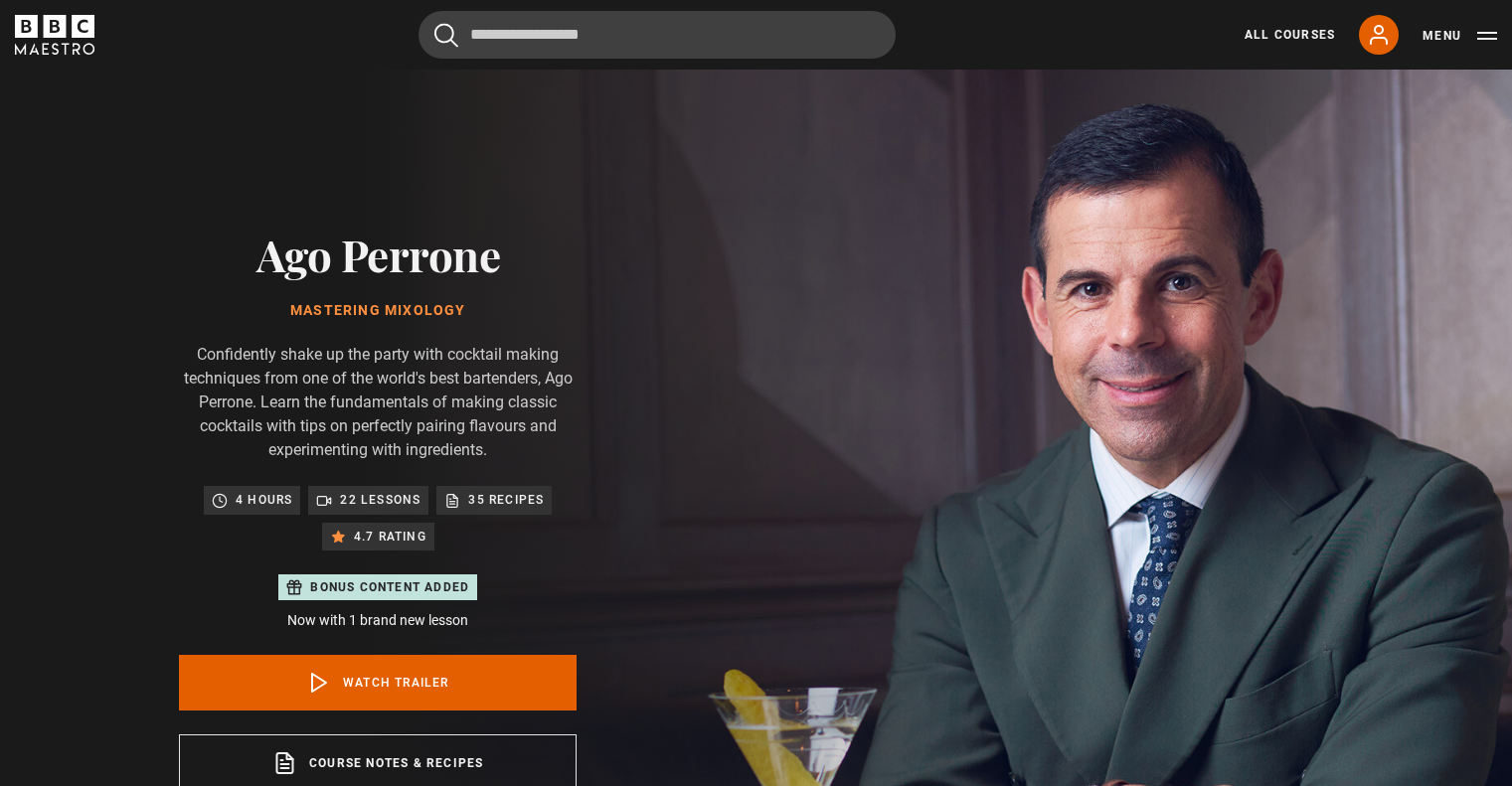 scroll, scrollTop: 0, scrollLeft: 0, axis: both 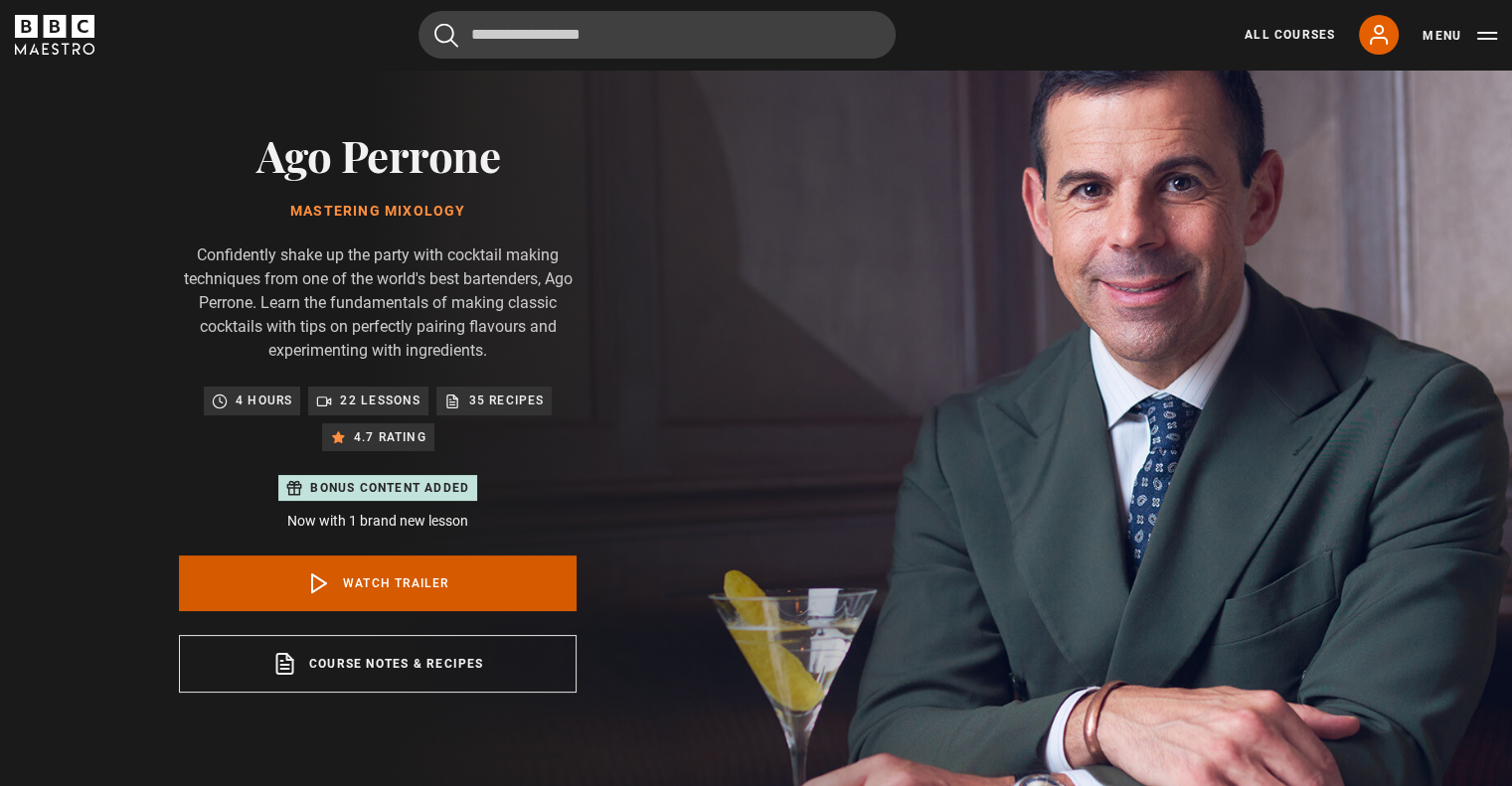click on "Watch Trailer" at bounding box center [378, 583] 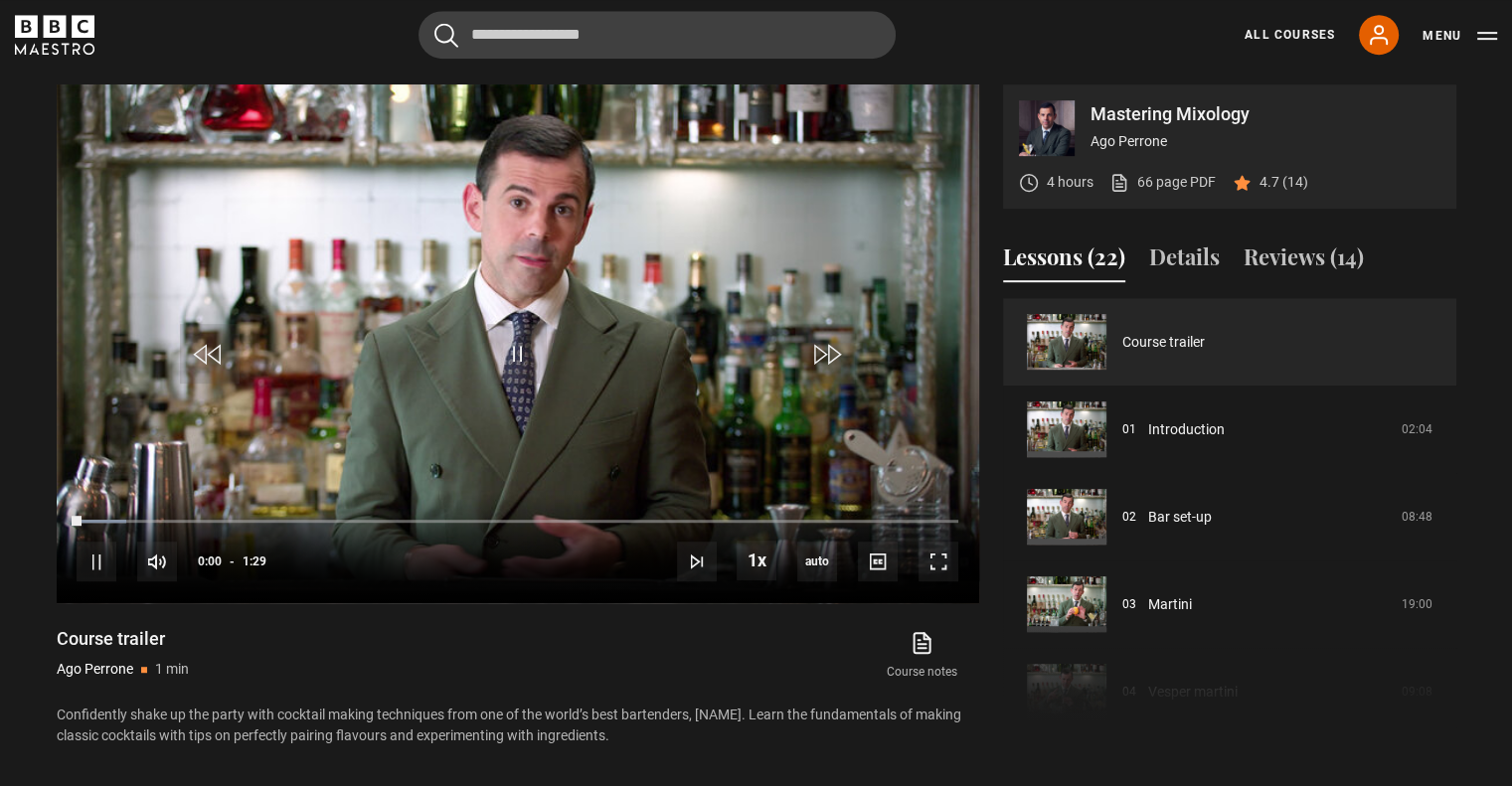 scroll, scrollTop: 950, scrollLeft: 0, axis: vertical 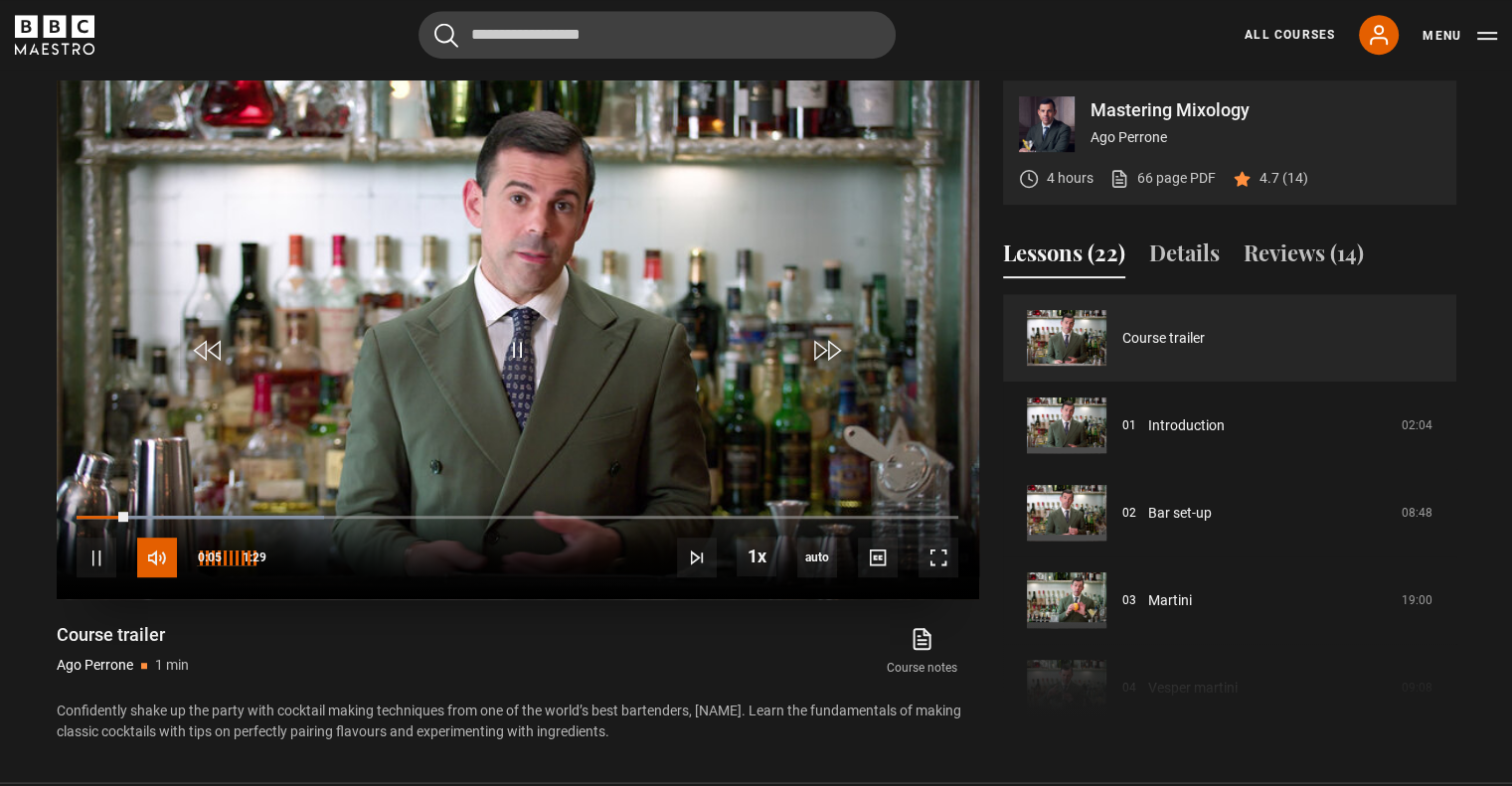 click at bounding box center (157, 557) 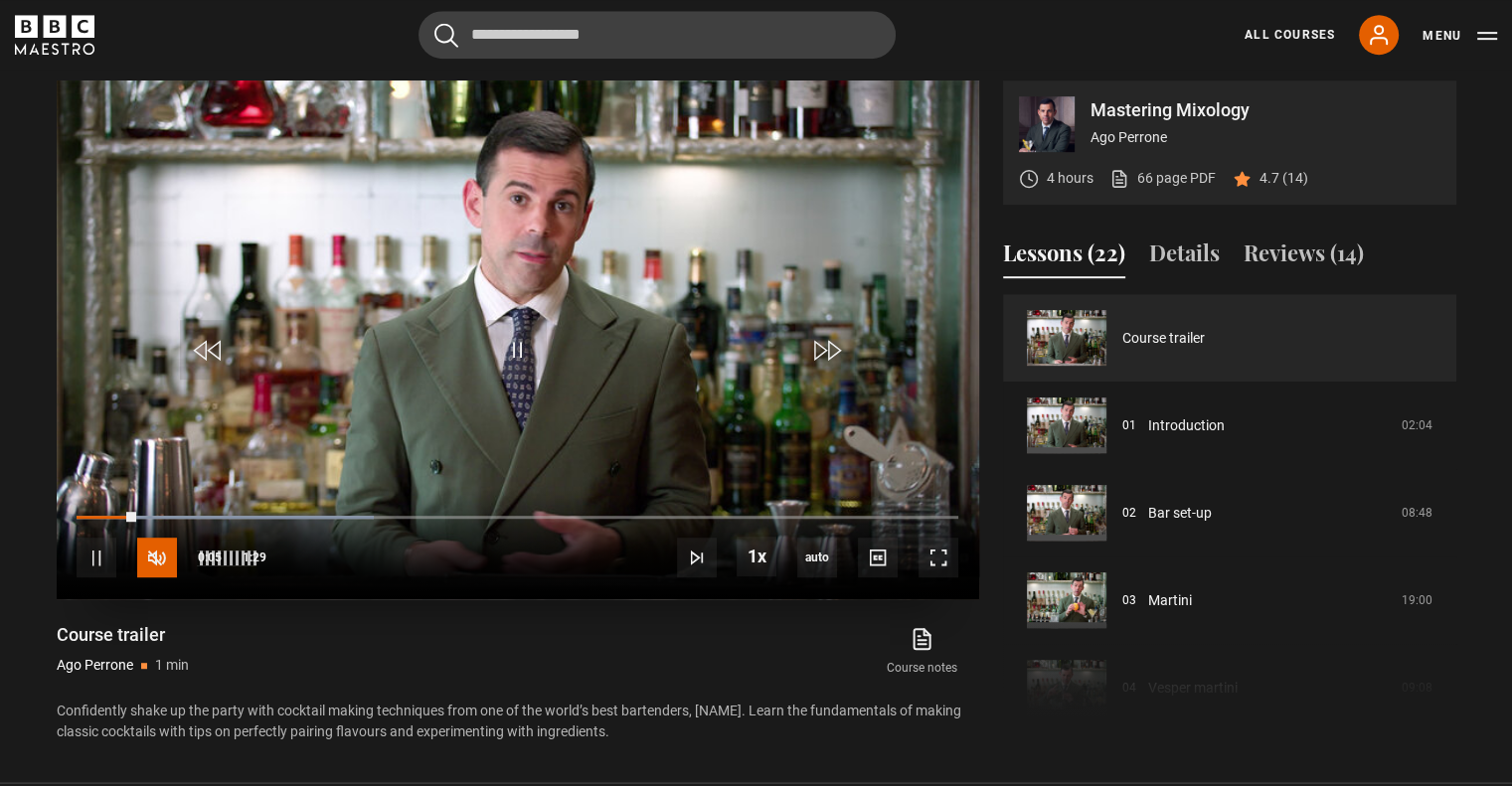 click at bounding box center (157, 557) 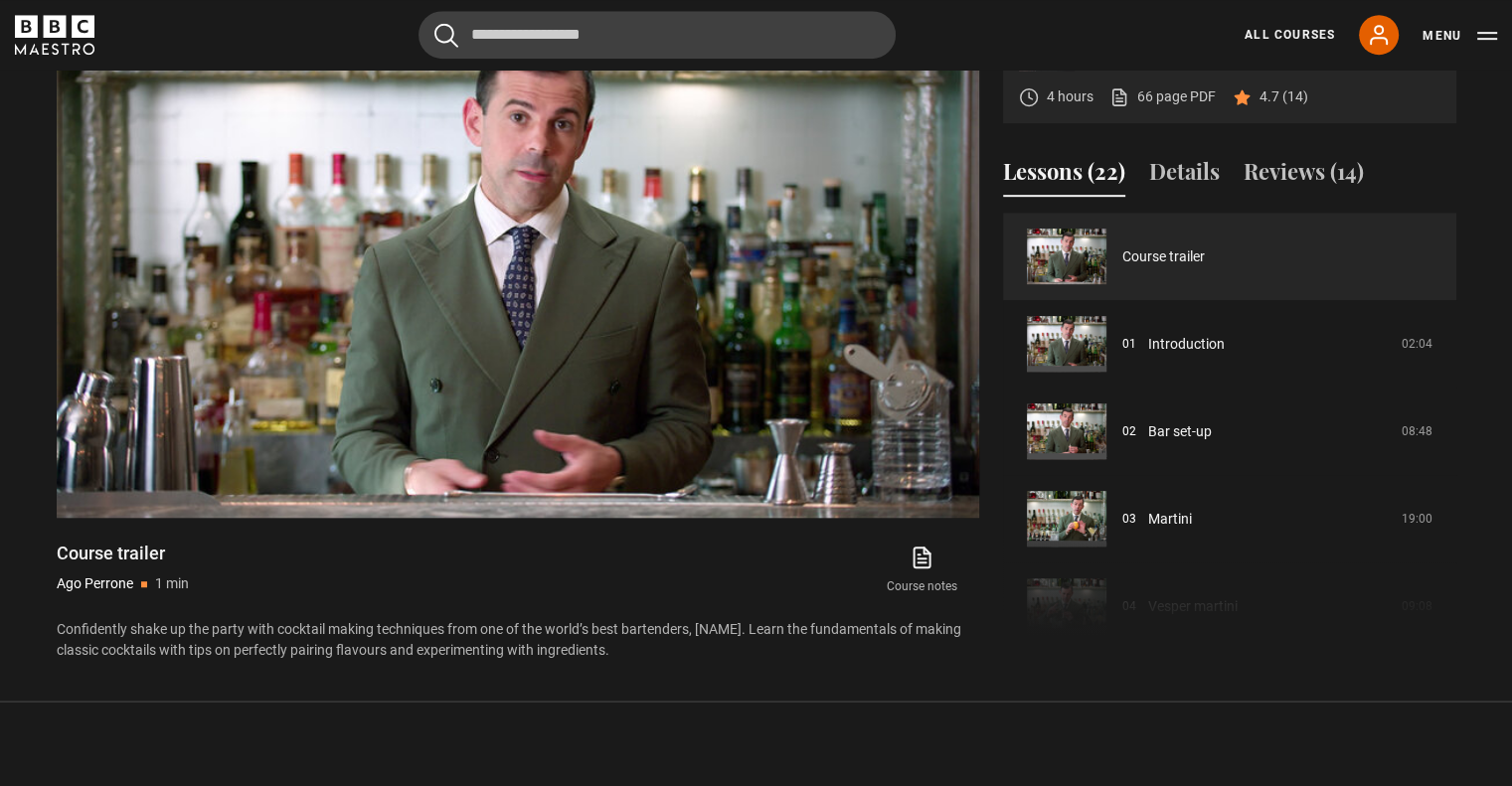 scroll, scrollTop: 950, scrollLeft: 0, axis: vertical 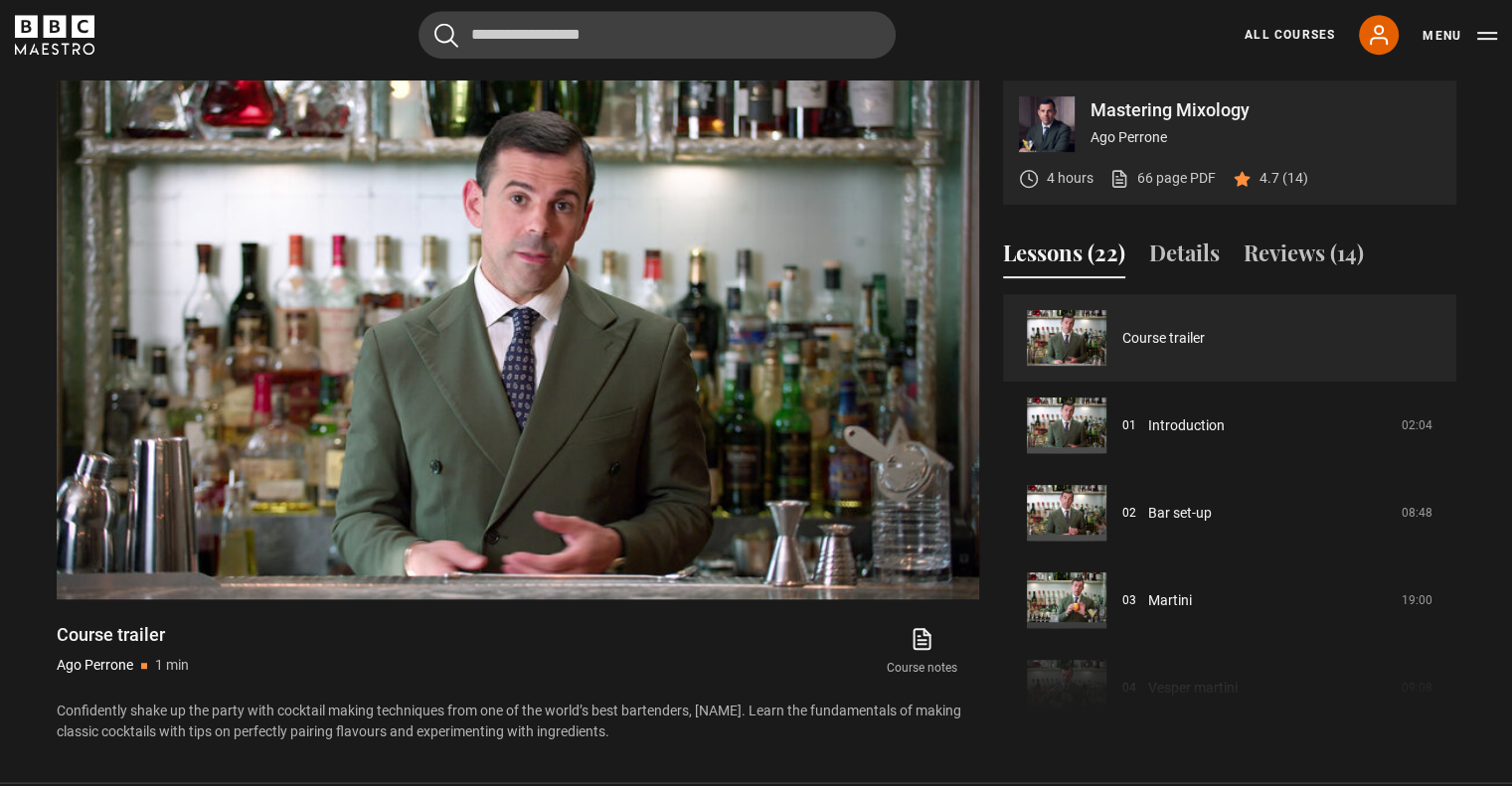 click on "Mastering Mixology
Ago Perrone
4 hours
66 page PDF
(opens in new tab)
4.7 (14)
Video Player is loading. Play Video 10s Skip Back 10 seconds Pause 10s Skip Forward 10 seconds Loaded :  100.00% 0:22 1:10 Pause Mute 88% Current Time  1:09 - Duration  1:28 1x Playback Rate 2x 1.5x 1x , selected 0.5x auto Quality 360p 720p 1080p 2160p Auto , selected Captions captions off , selected English  Captions This is a modal window.
Lesson Completed
Up next
Introduction
Cancel" at bounding box center [756, 392] 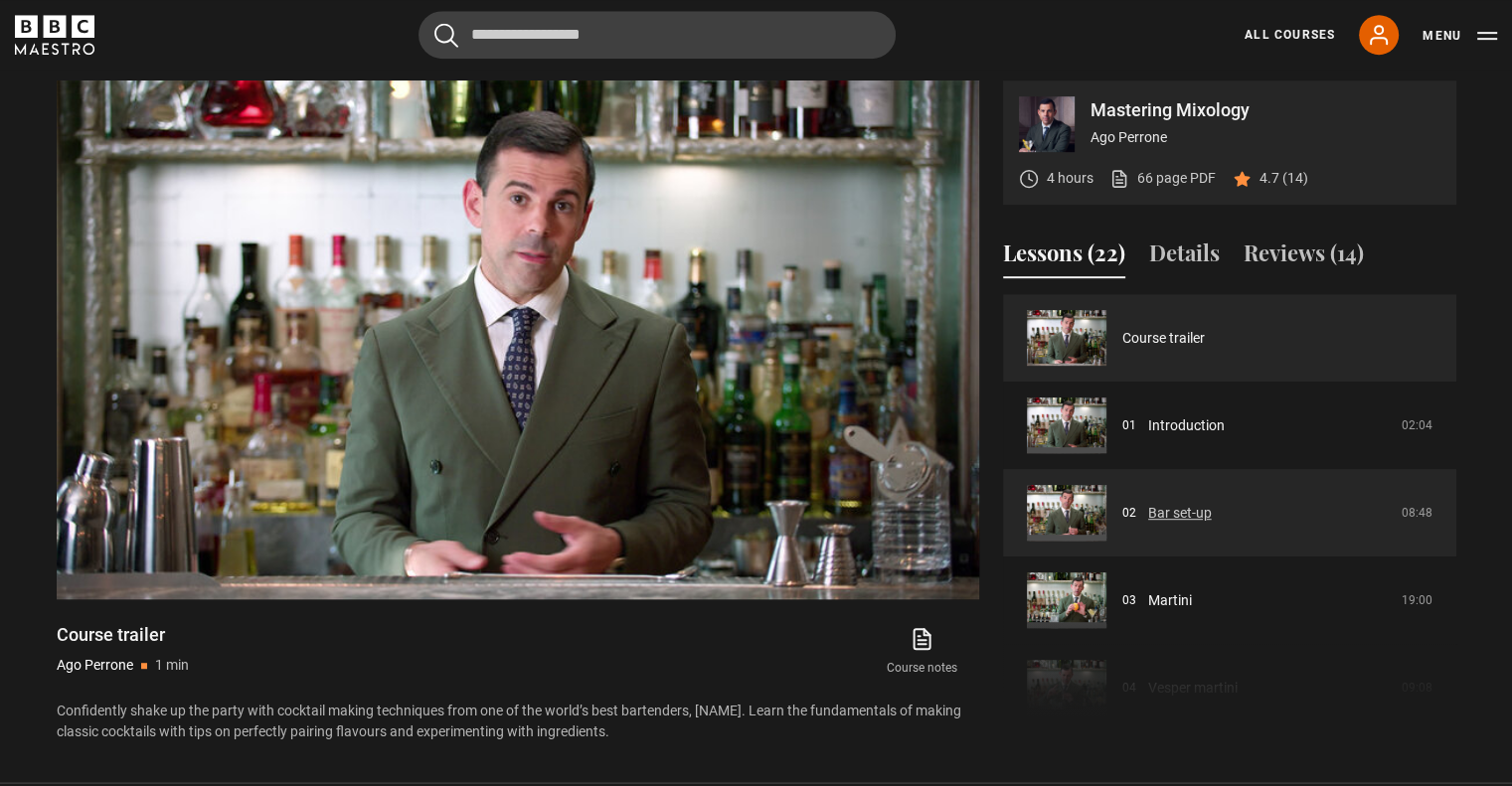 scroll, scrollTop: 99, scrollLeft: 0, axis: vertical 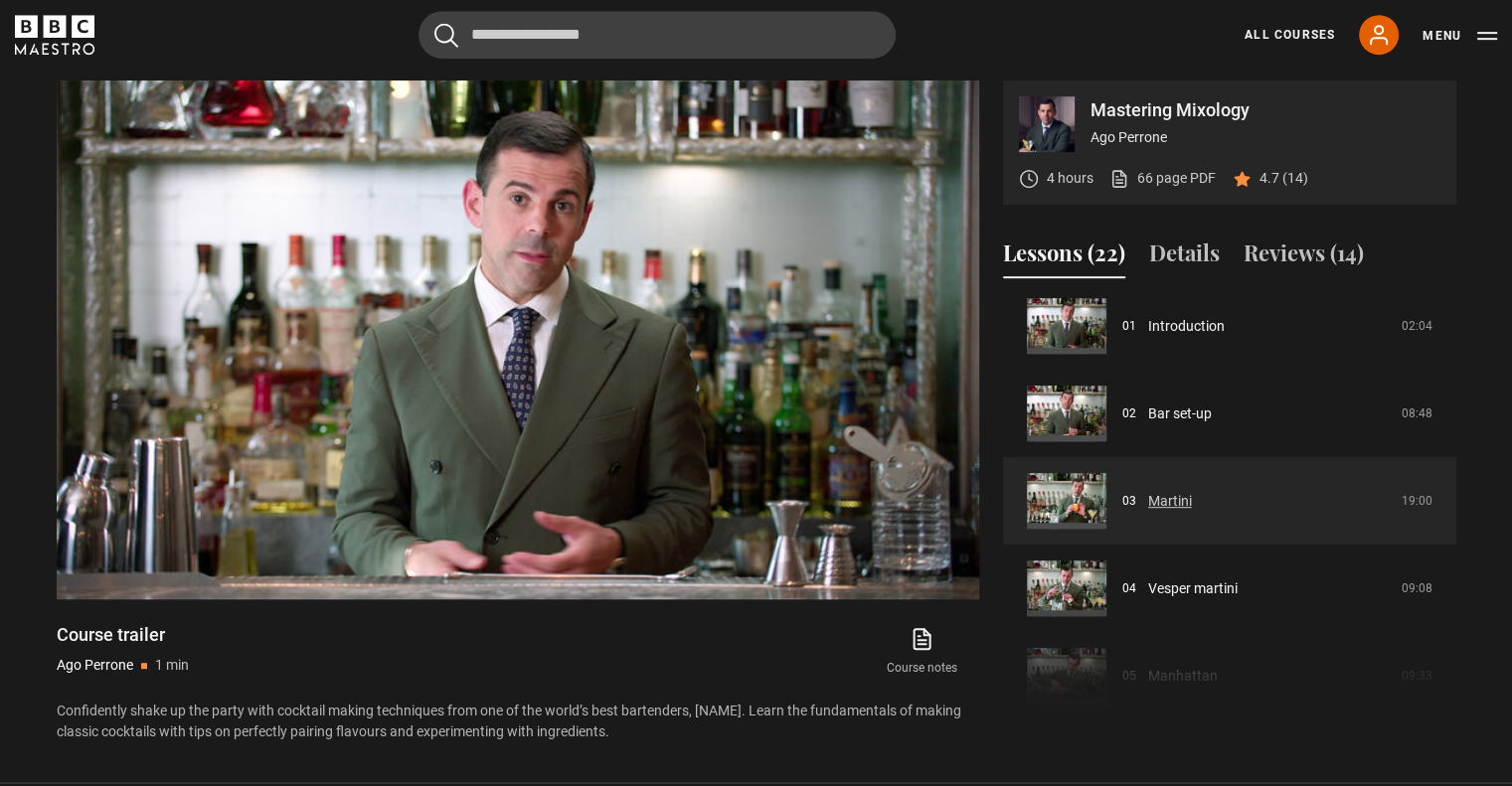 click on "Martini" at bounding box center (1170, 501) 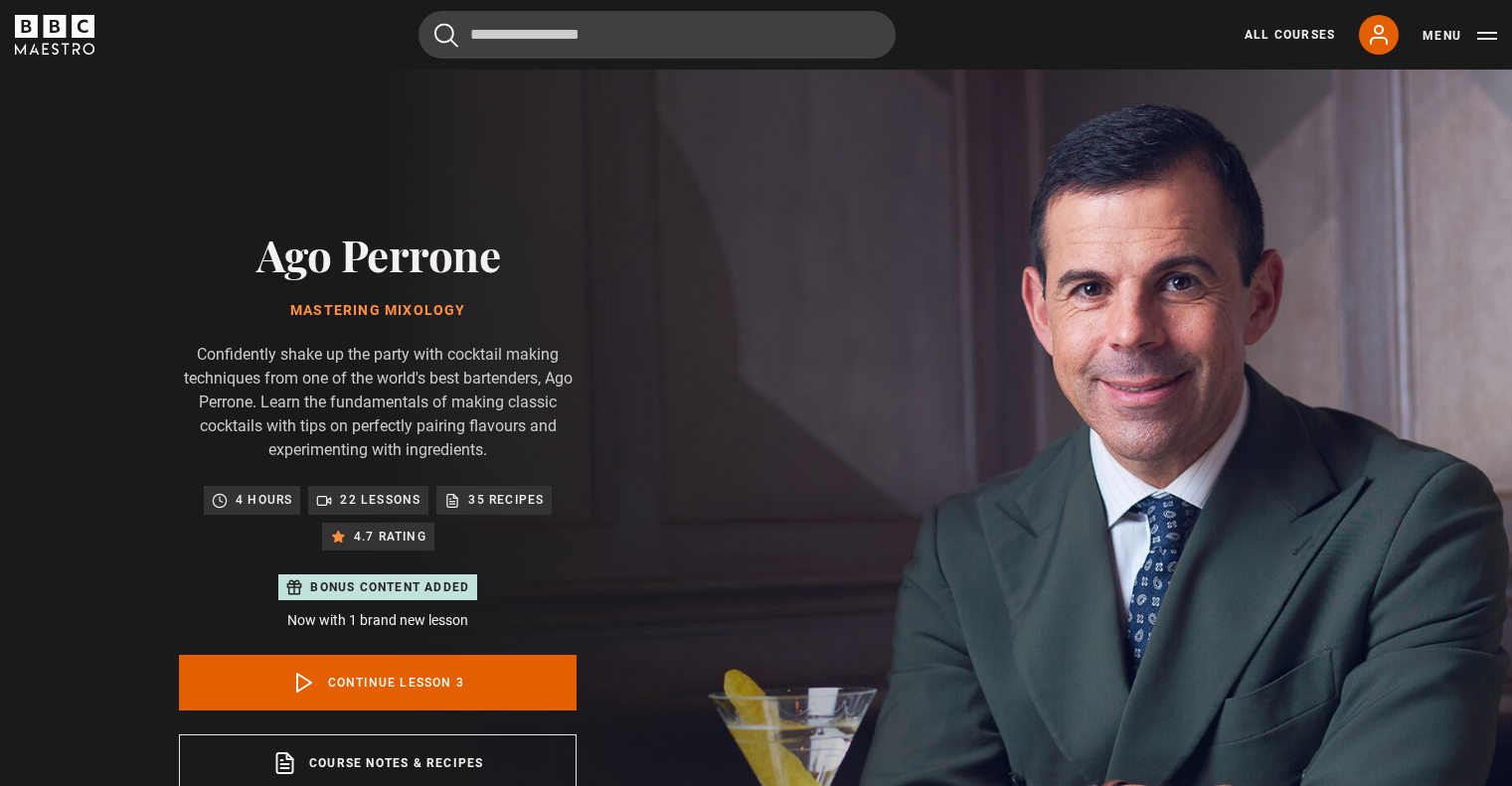 scroll, scrollTop: 950, scrollLeft: 0, axis: vertical 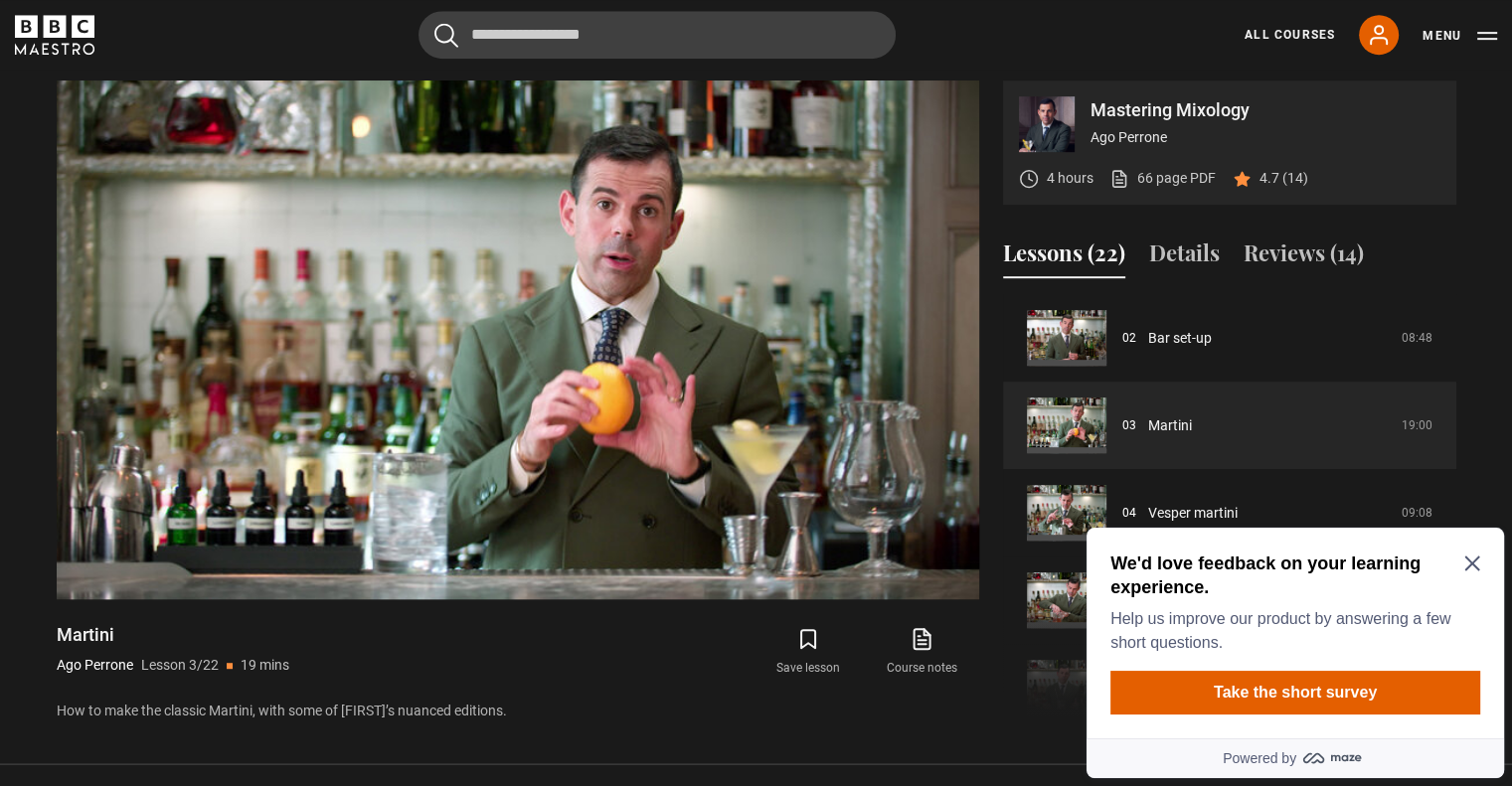 click 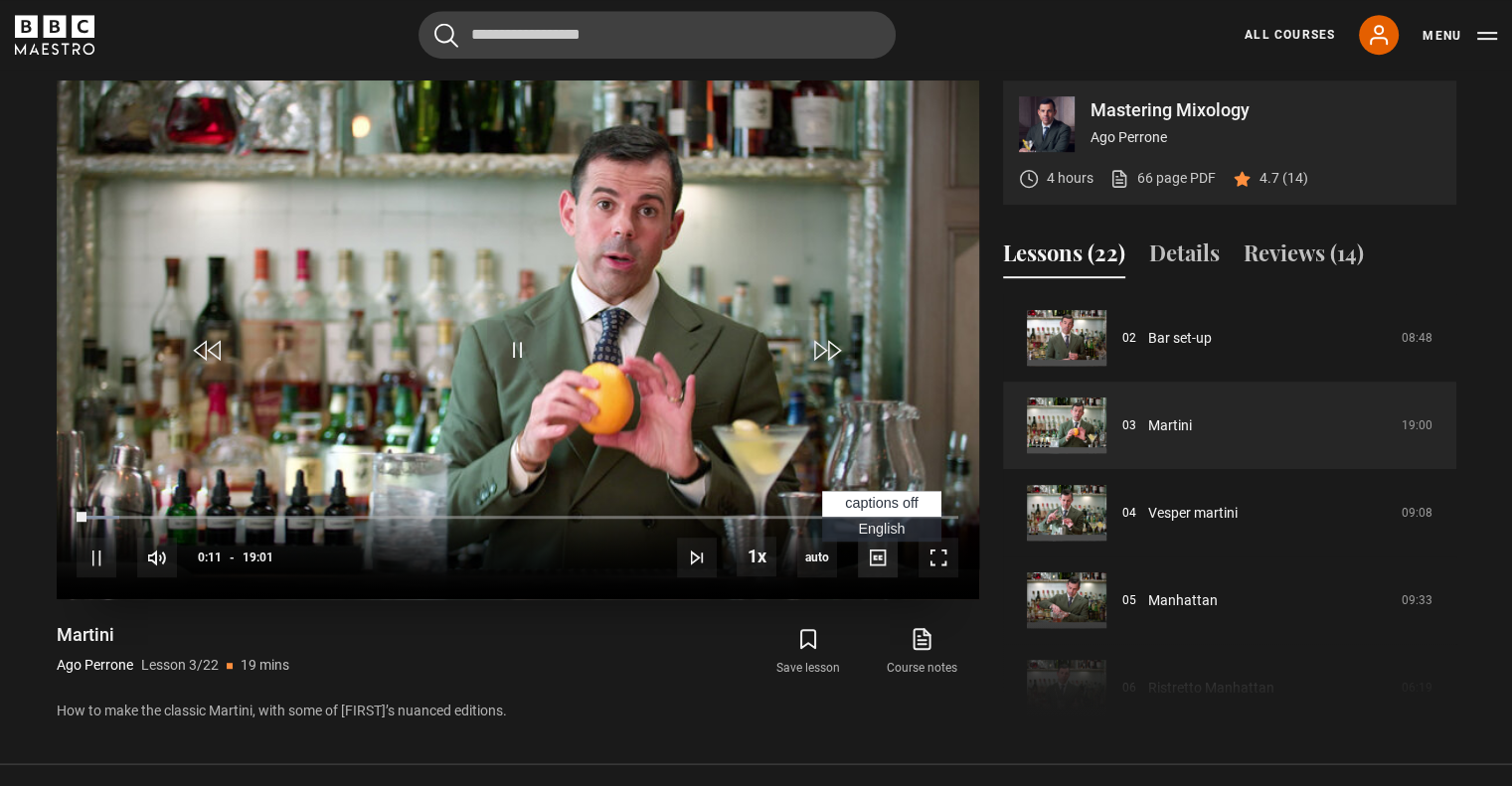 click at bounding box center (878, 557) 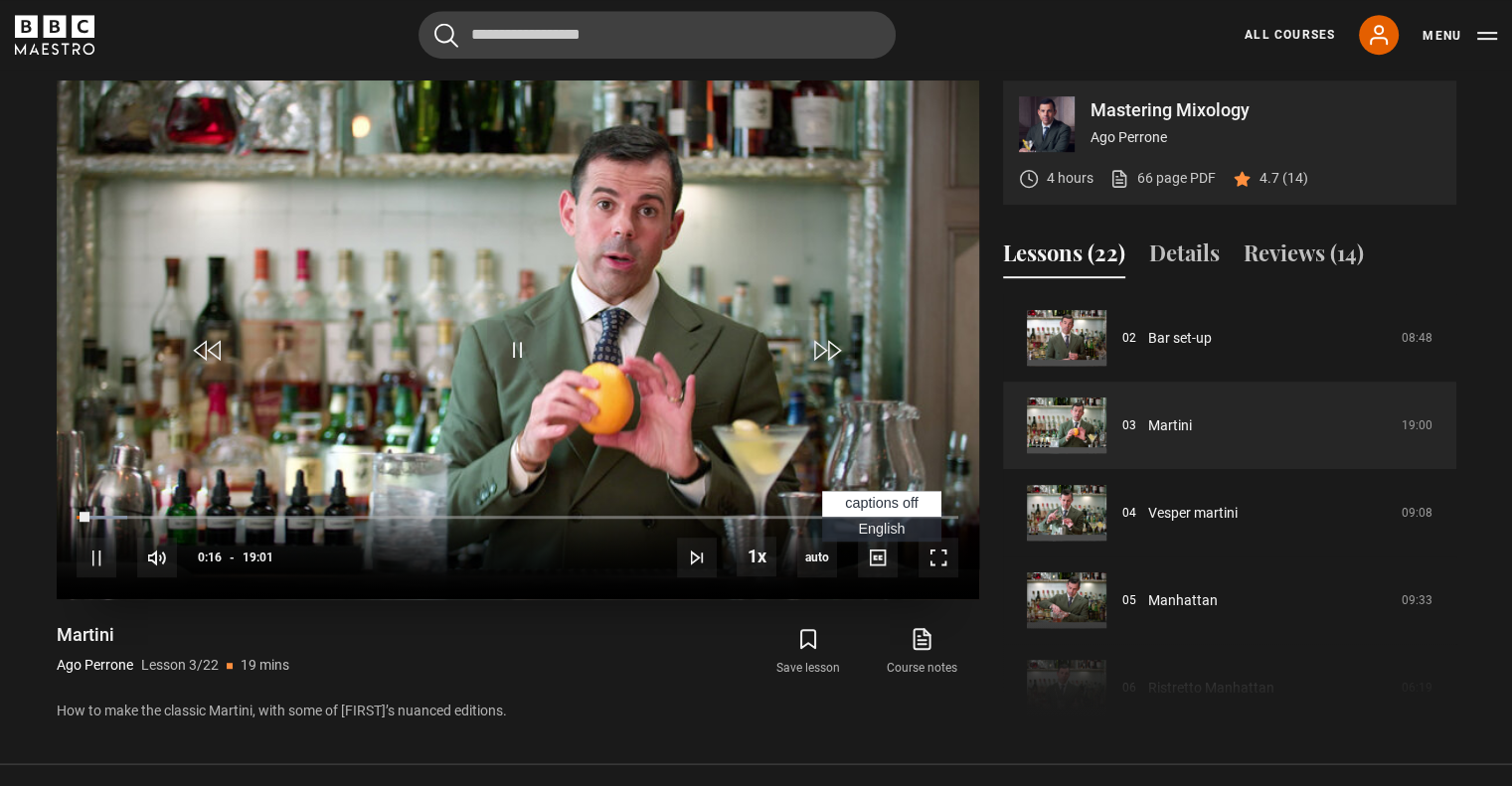 click on "English  Captions" at bounding box center (881, 529) 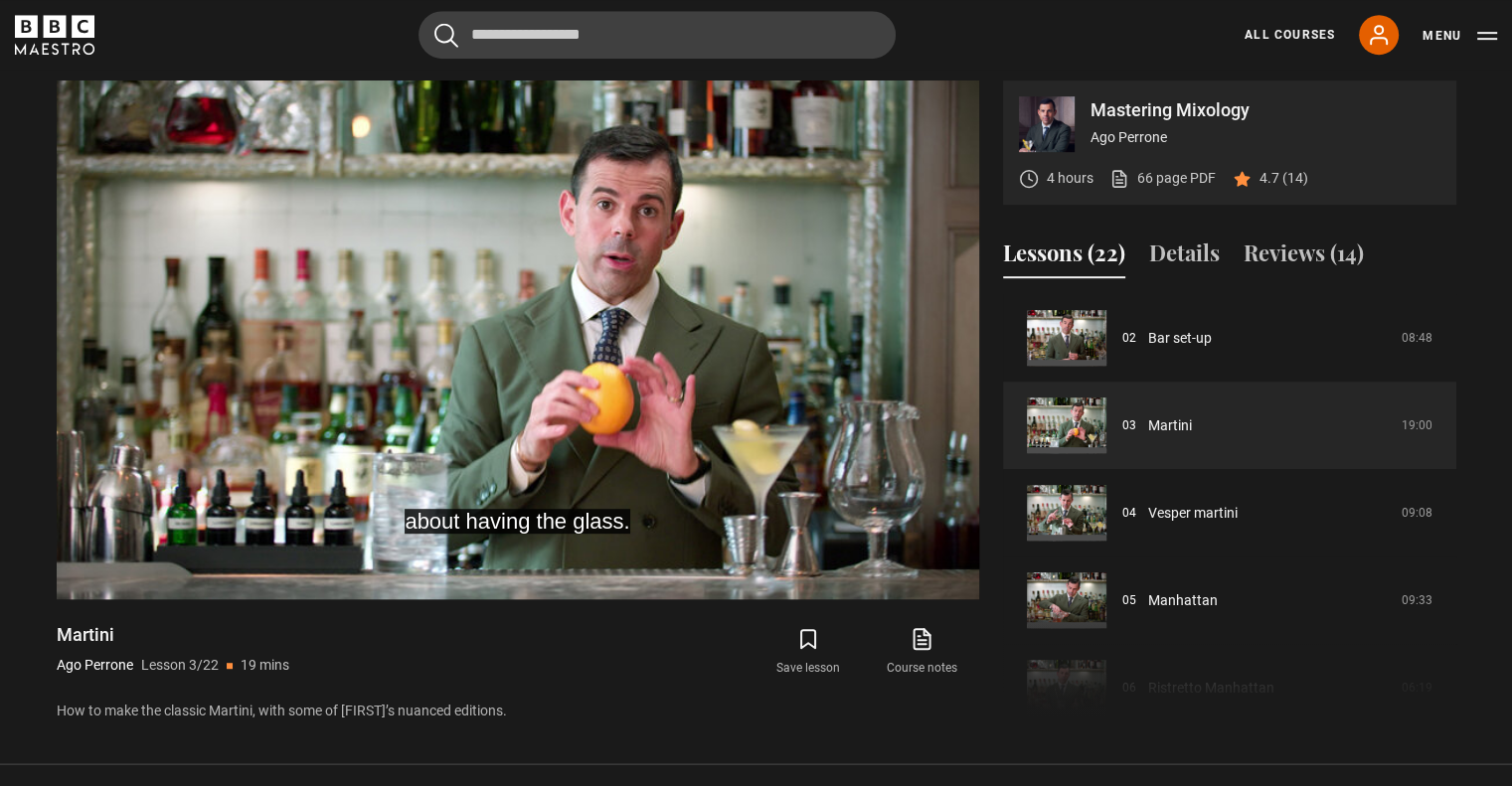 click on "Mastering Mixology
Ago Perrone
4 hours
66 page PDF
(opens in new tab)
4.7 (14)
about having the glass. Video Player is loading. Play Lesson Martini 10s Skip Back 10 seconds Pause 10s Skip Forward 10 seconds Loaded :  6.13% 18:40 00:20 Pause Mute Current Time  0:20 - Duration  19:01
Ago Perrone
Lesson 3
Martini
1x Playback Rate 2x 1.5x 1x , selected 0.5x auto Quality 360p 720p 1080p 2160p Auto , selected Captions captions off" at bounding box center [756, 401] 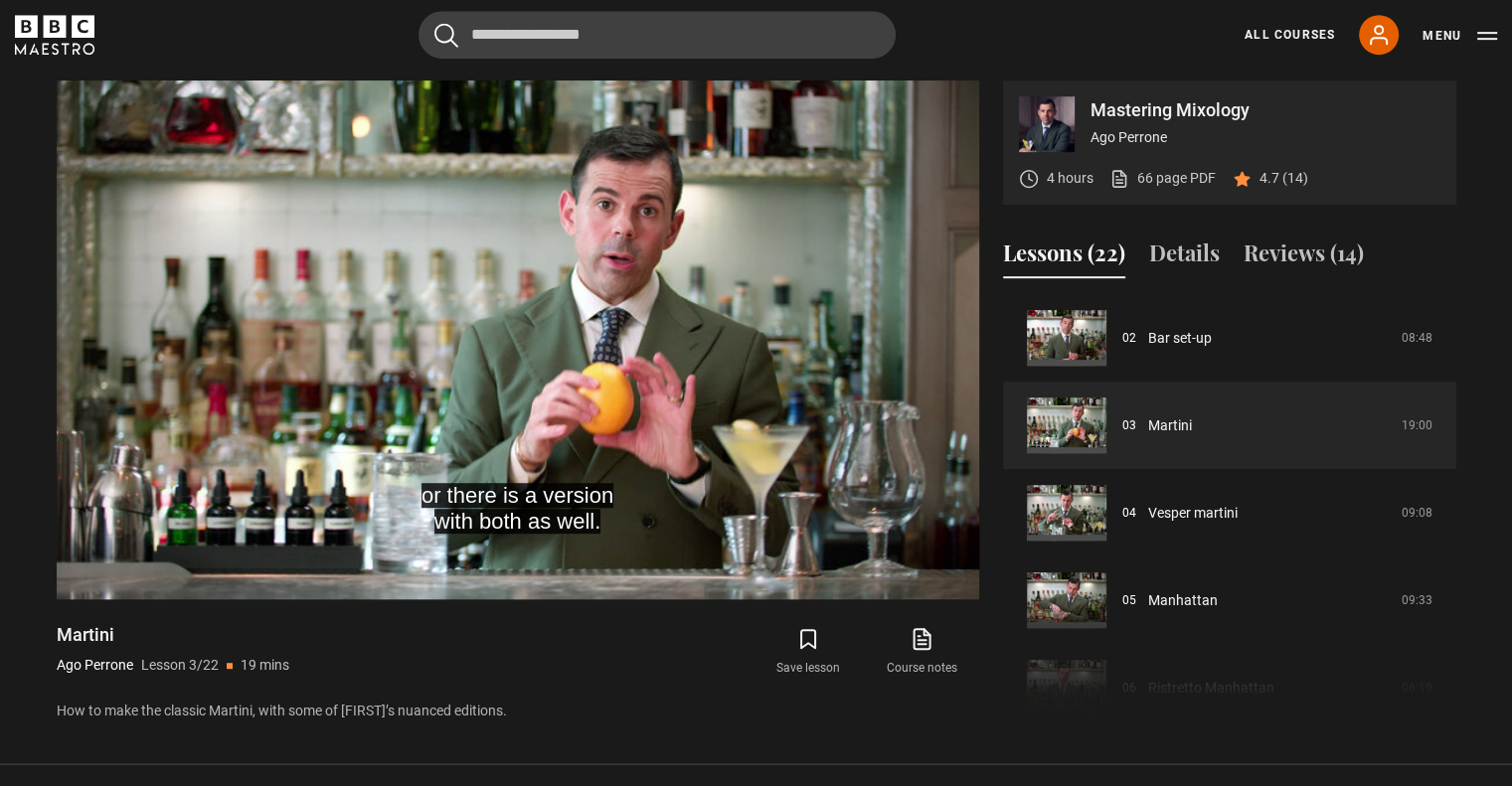 scroll, scrollTop: 0, scrollLeft: 0, axis: both 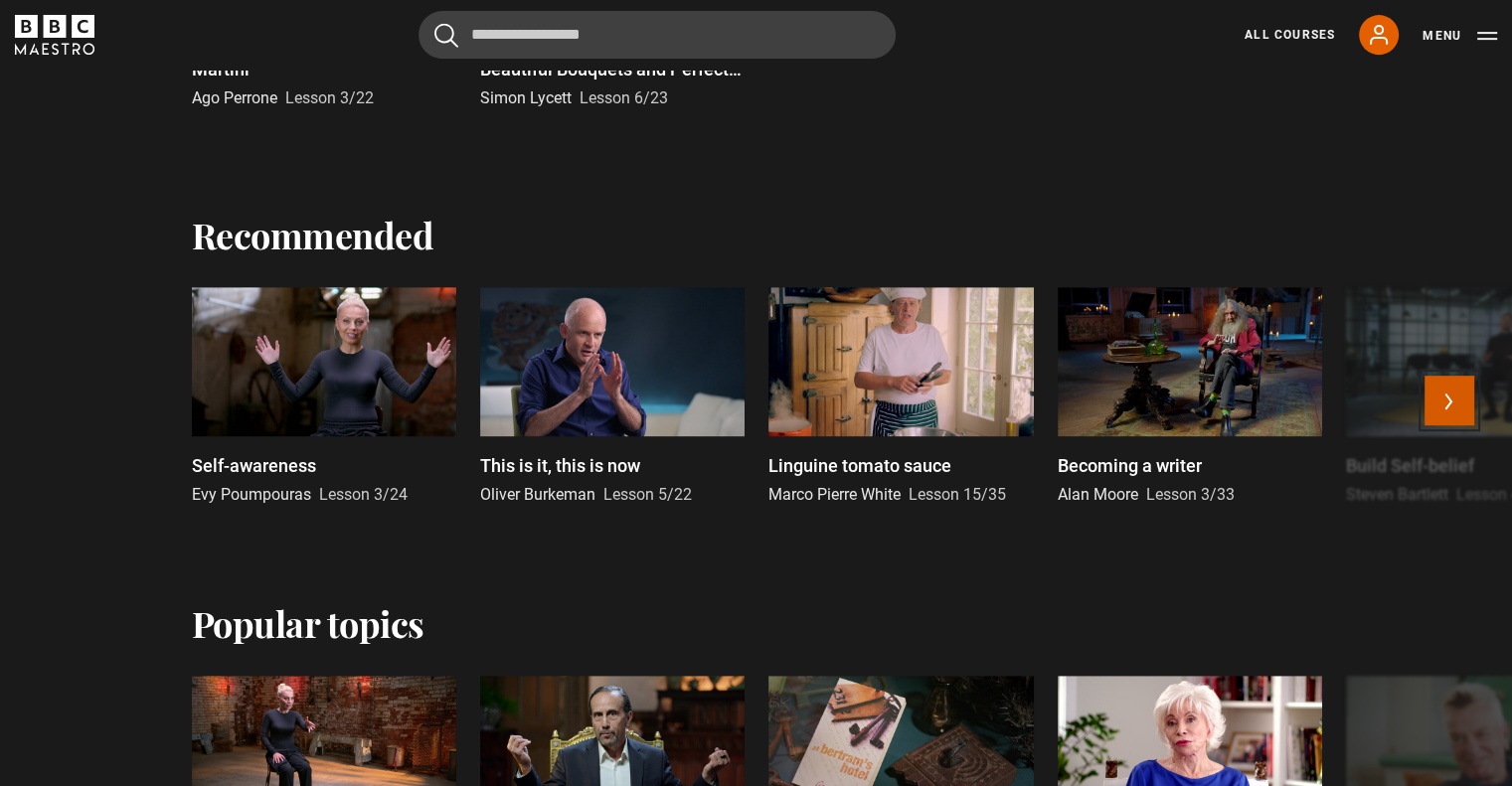 click on "Next" at bounding box center [1449, 400] 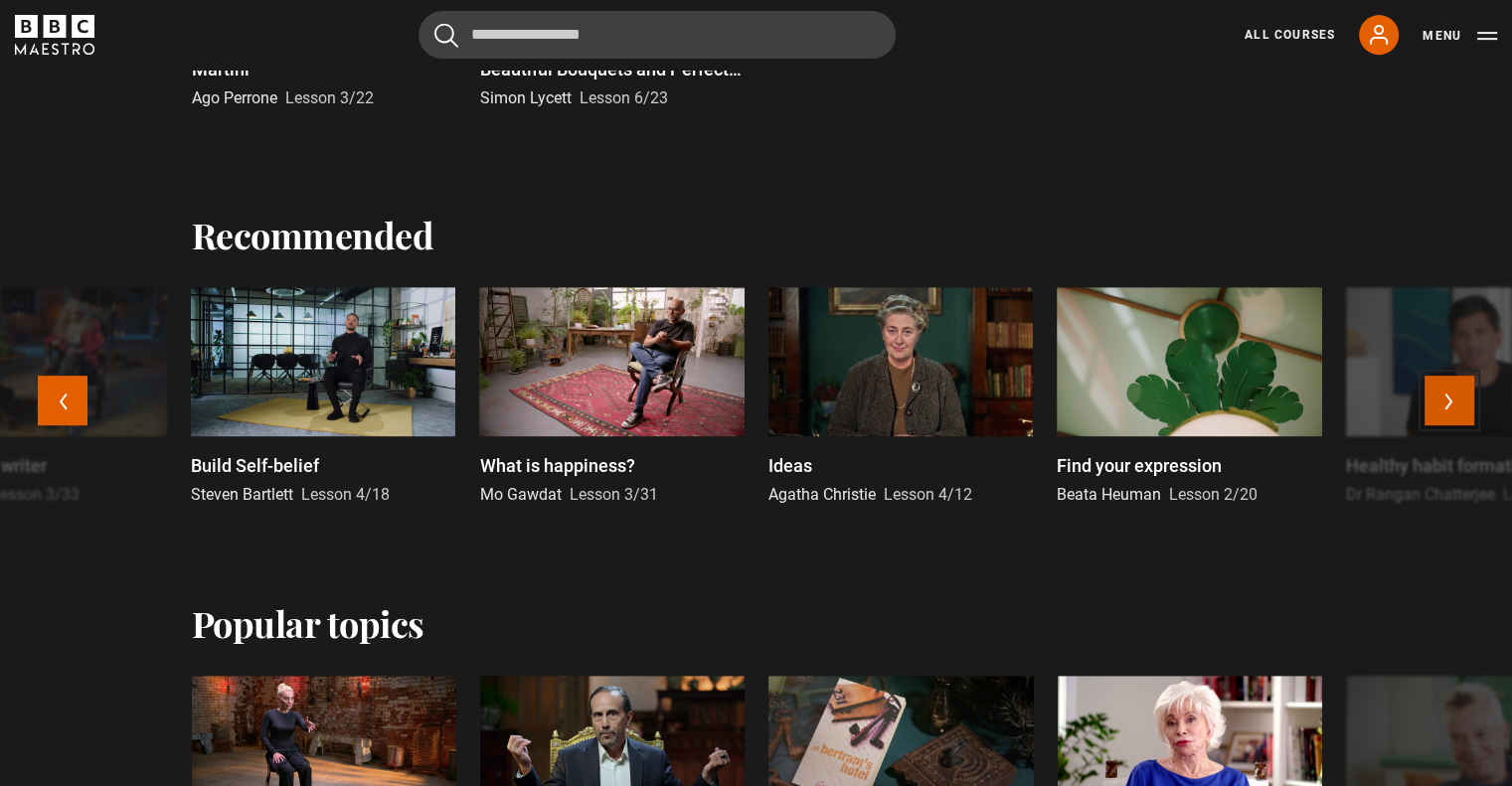 click on "Next" at bounding box center [1449, 400] 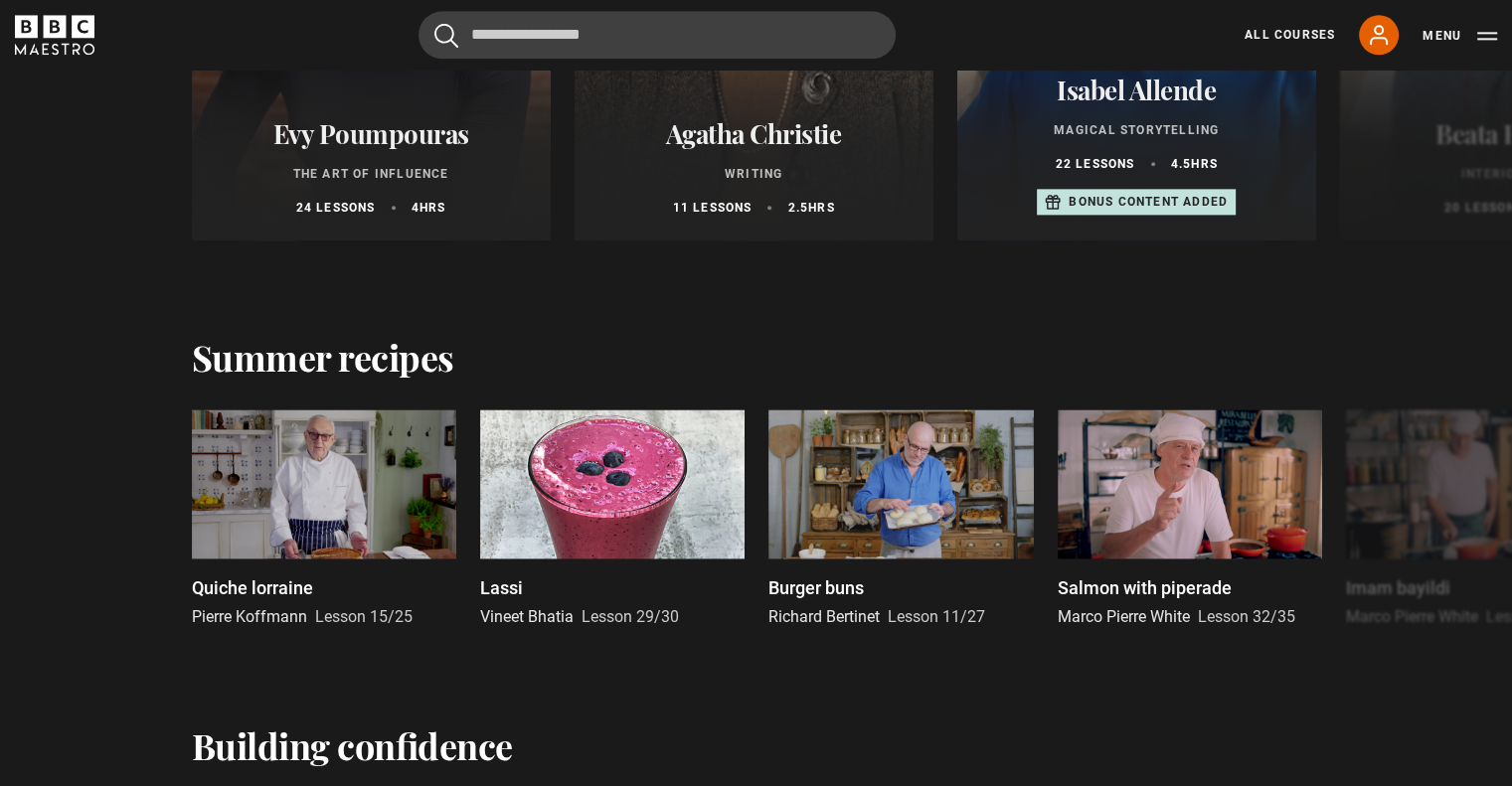 scroll, scrollTop: 2782, scrollLeft: 0, axis: vertical 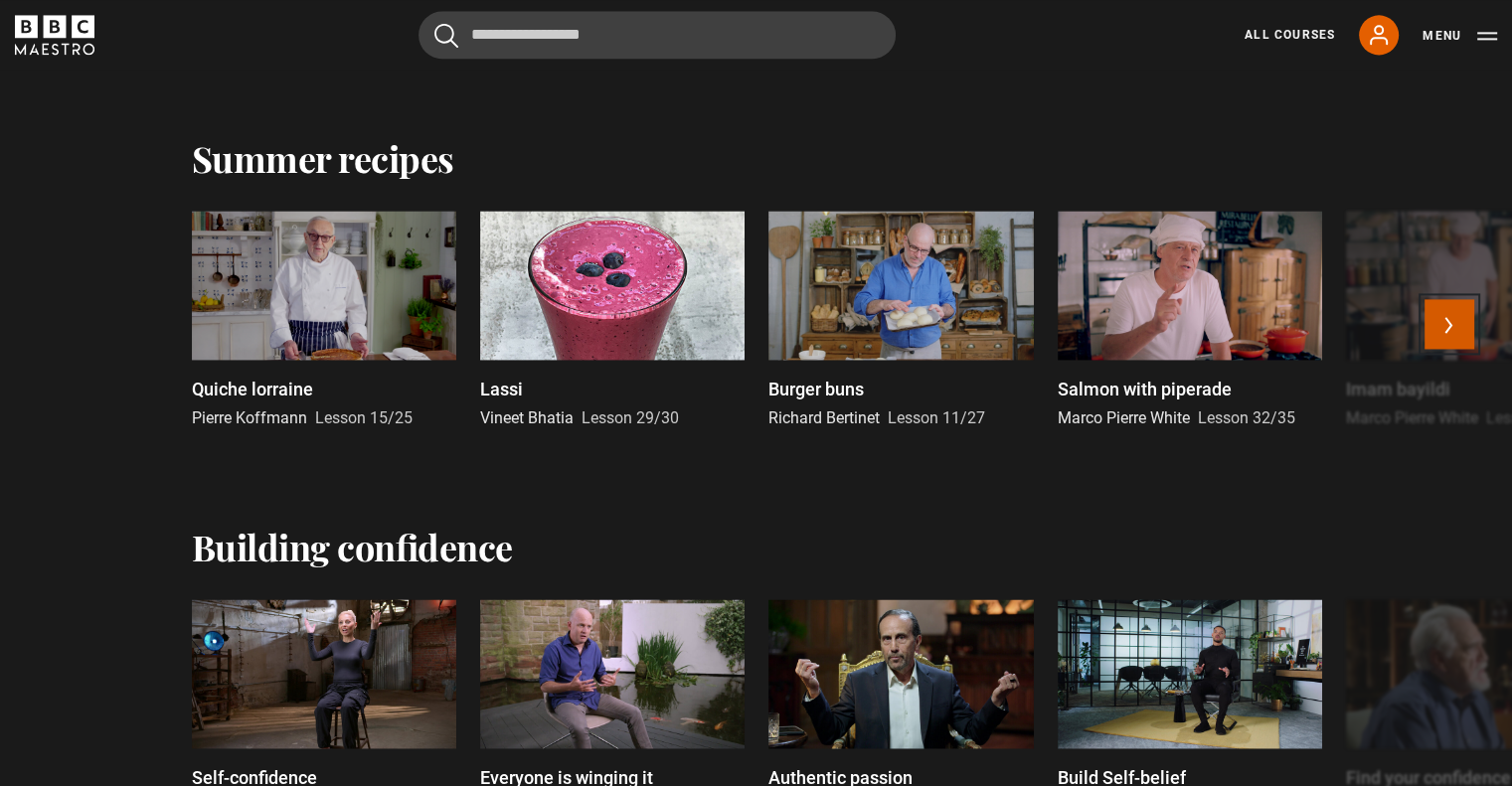 click on "Next" at bounding box center [1449, 324] 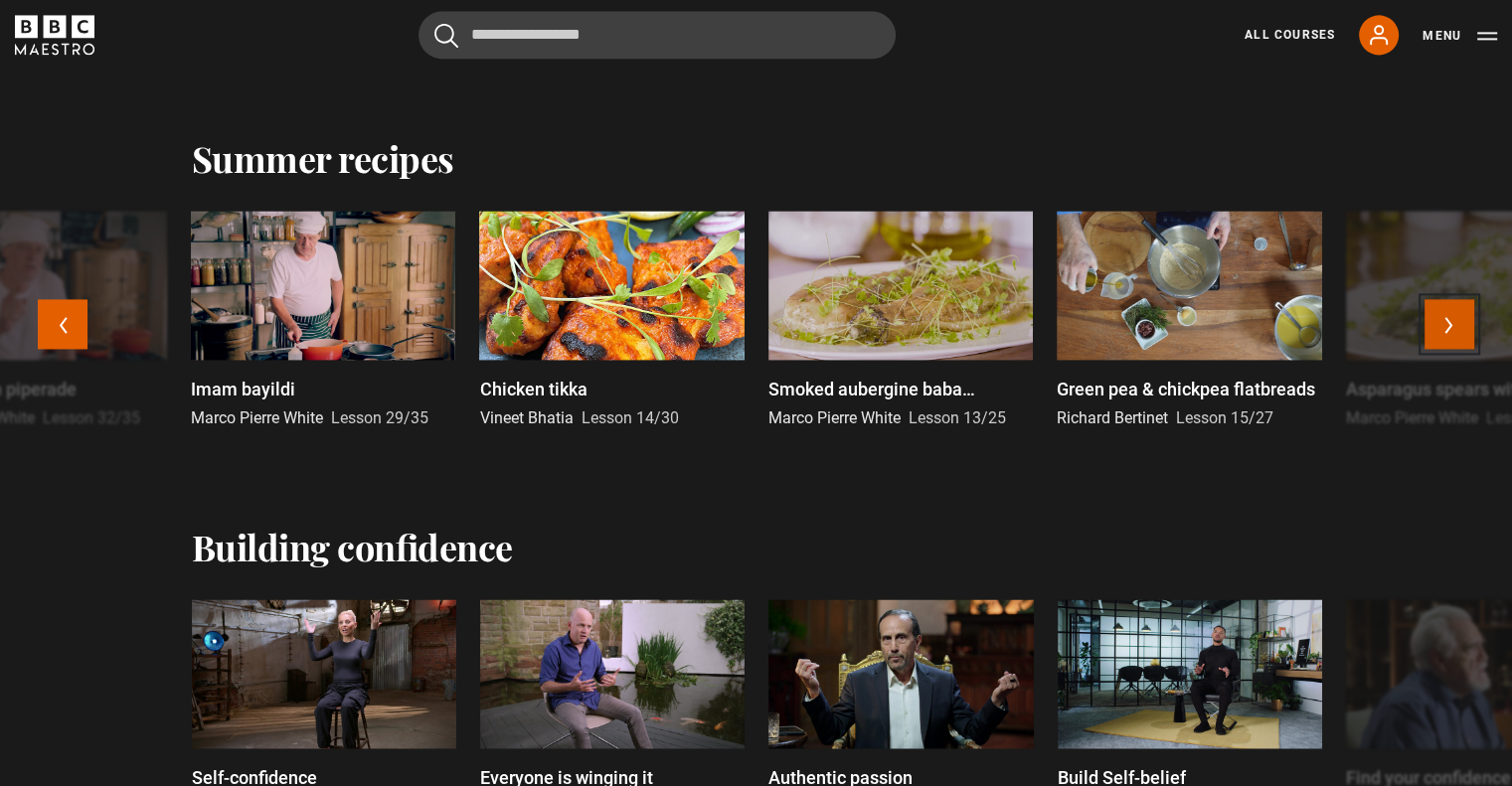 click on "Next" at bounding box center [1449, 324] 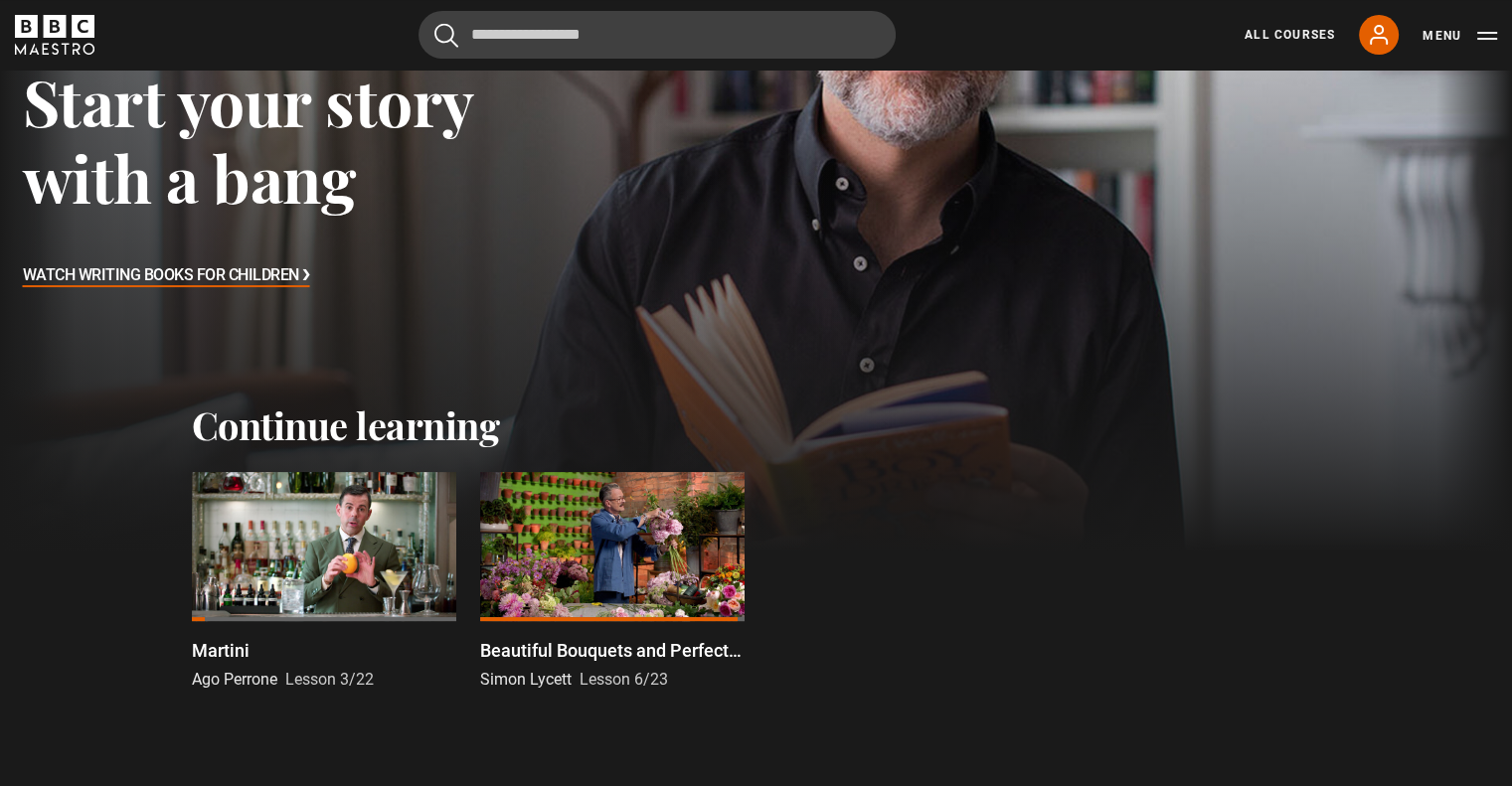 scroll, scrollTop: 497, scrollLeft: 0, axis: vertical 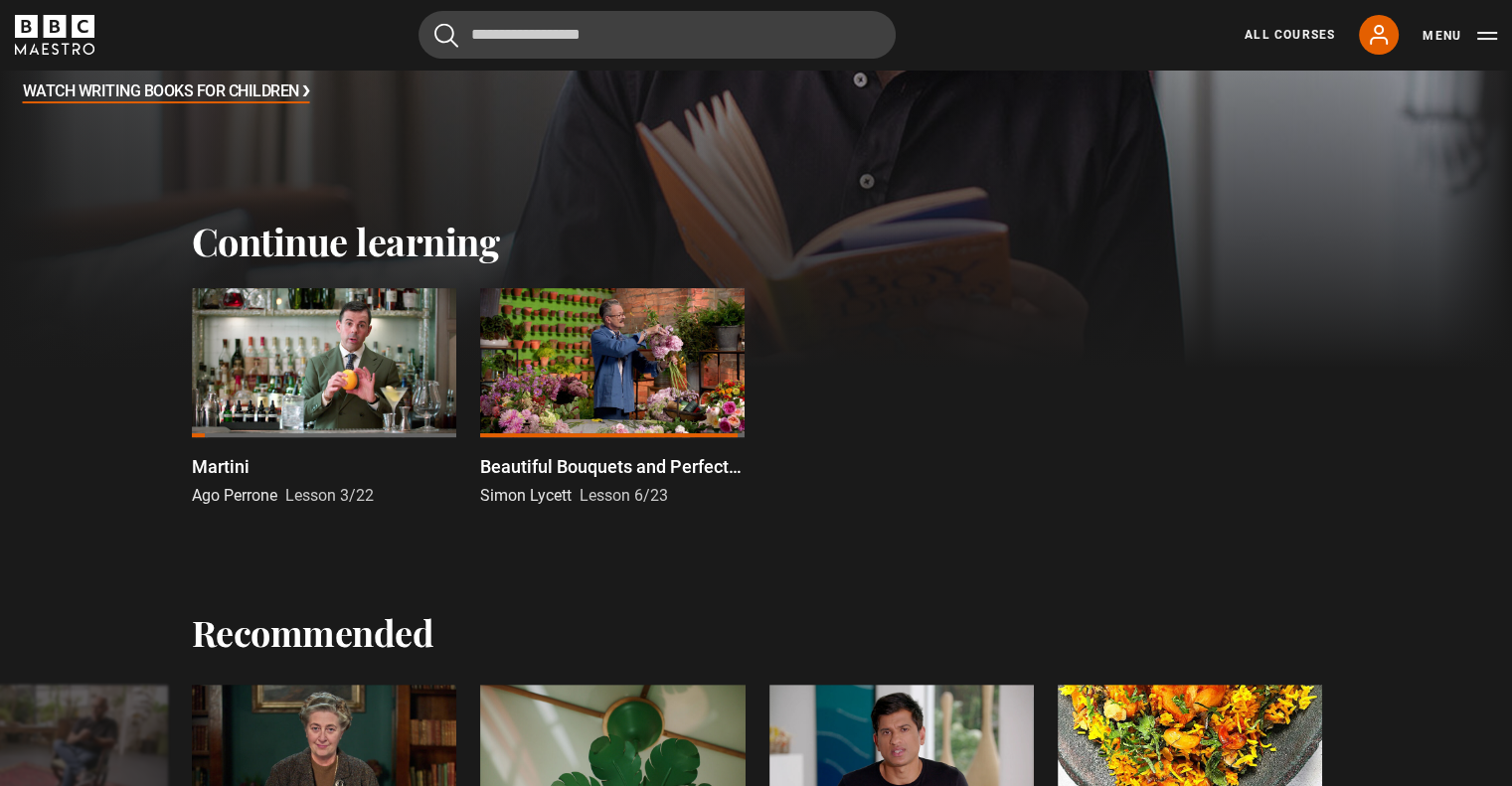 click at bounding box center [612, 363] 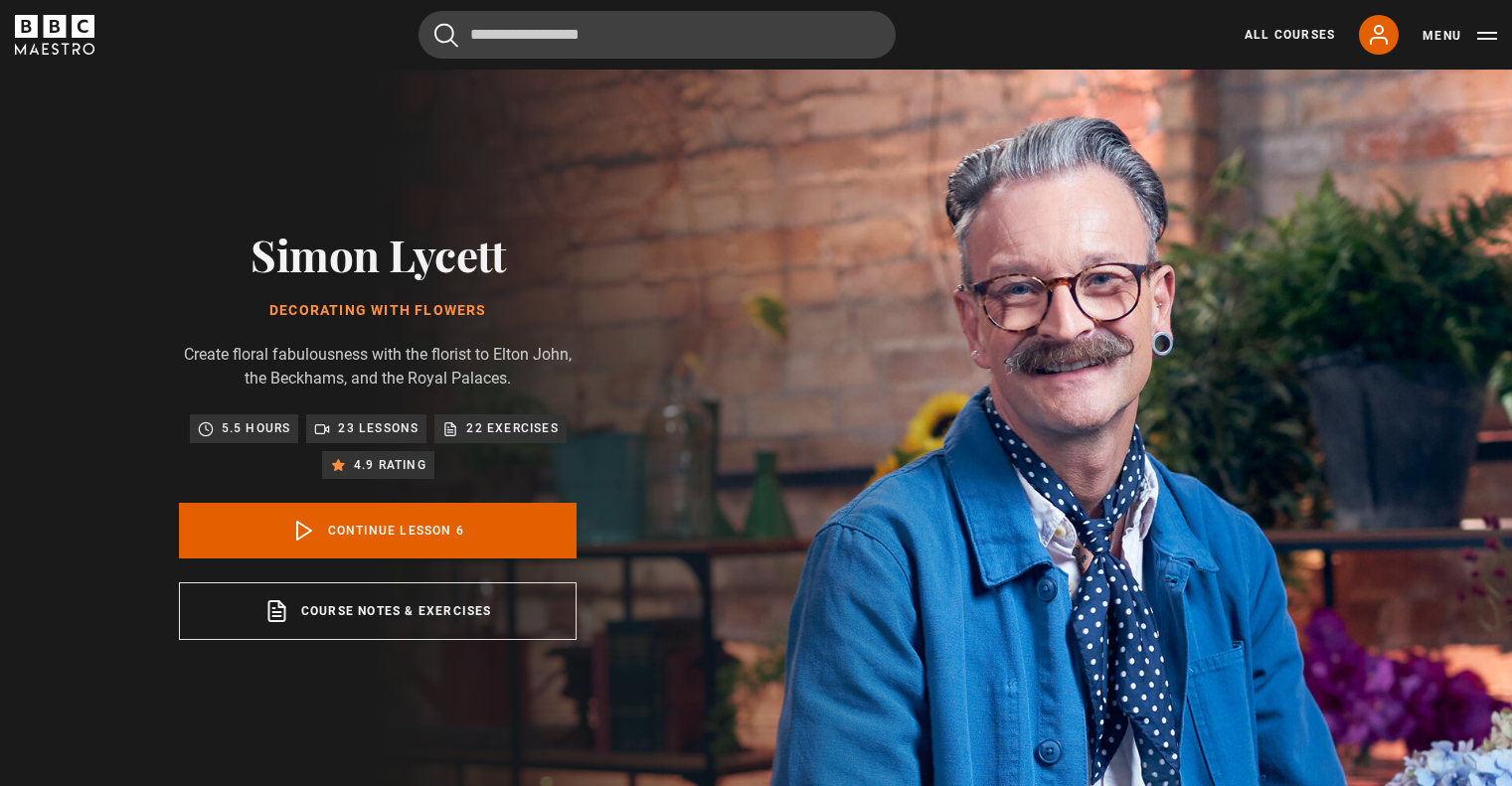 scroll, scrollTop: 799, scrollLeft: 0, axis: vertical 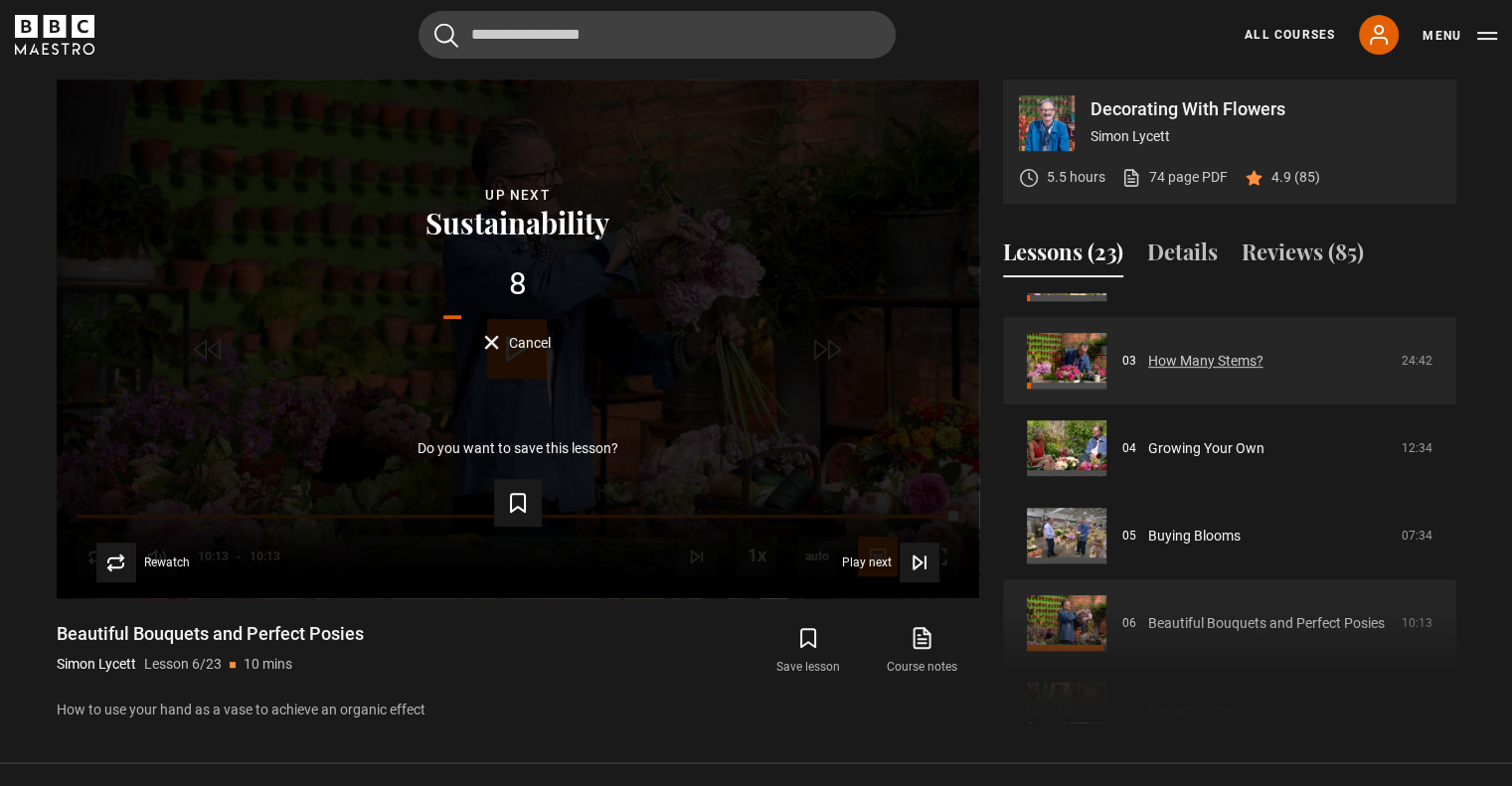 click on "How Many Stems?" at bounding box center [1206, 361] 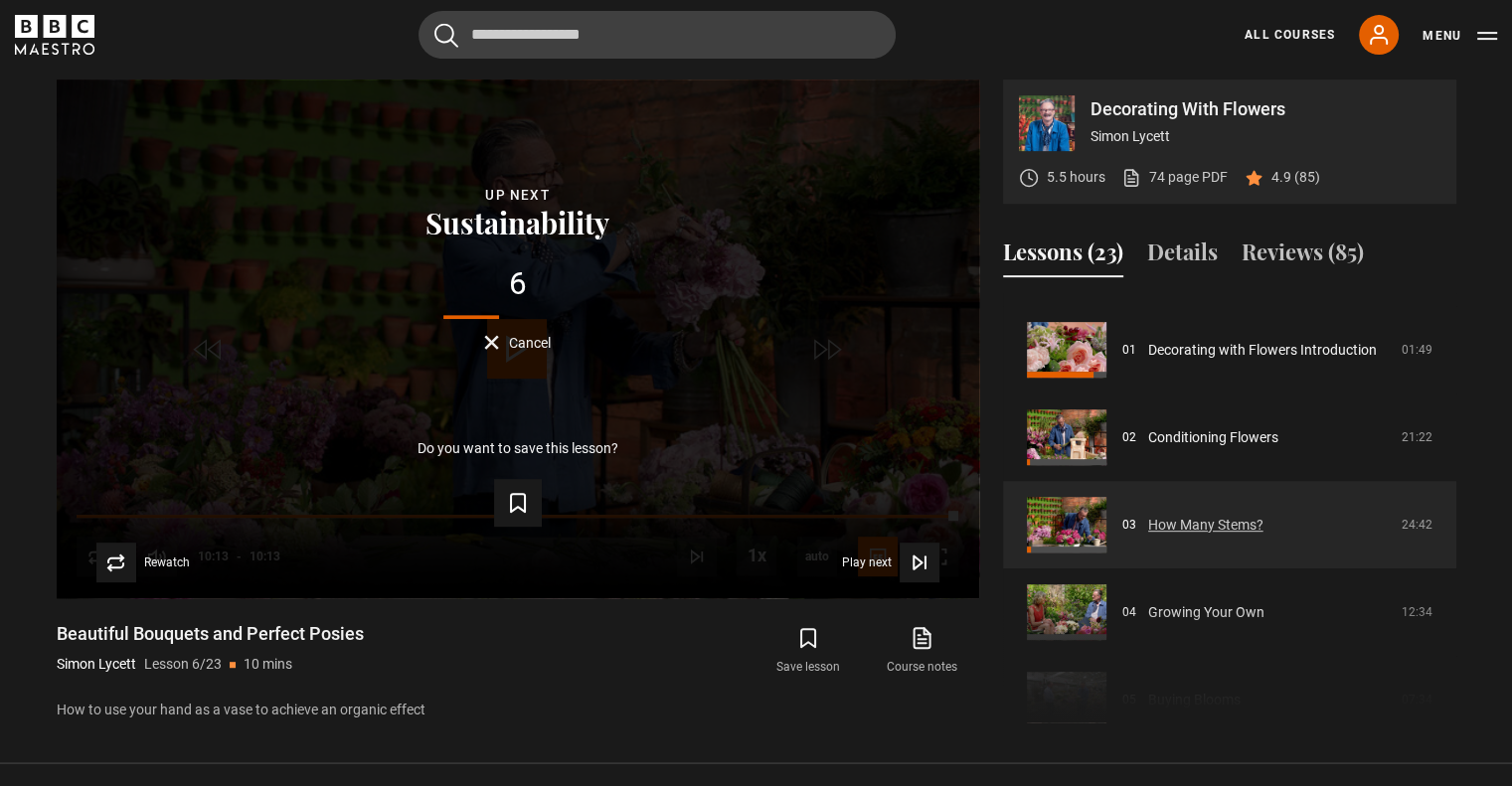 scroll, scrollTop: 40, scrollLeft: 0, axis: vertical 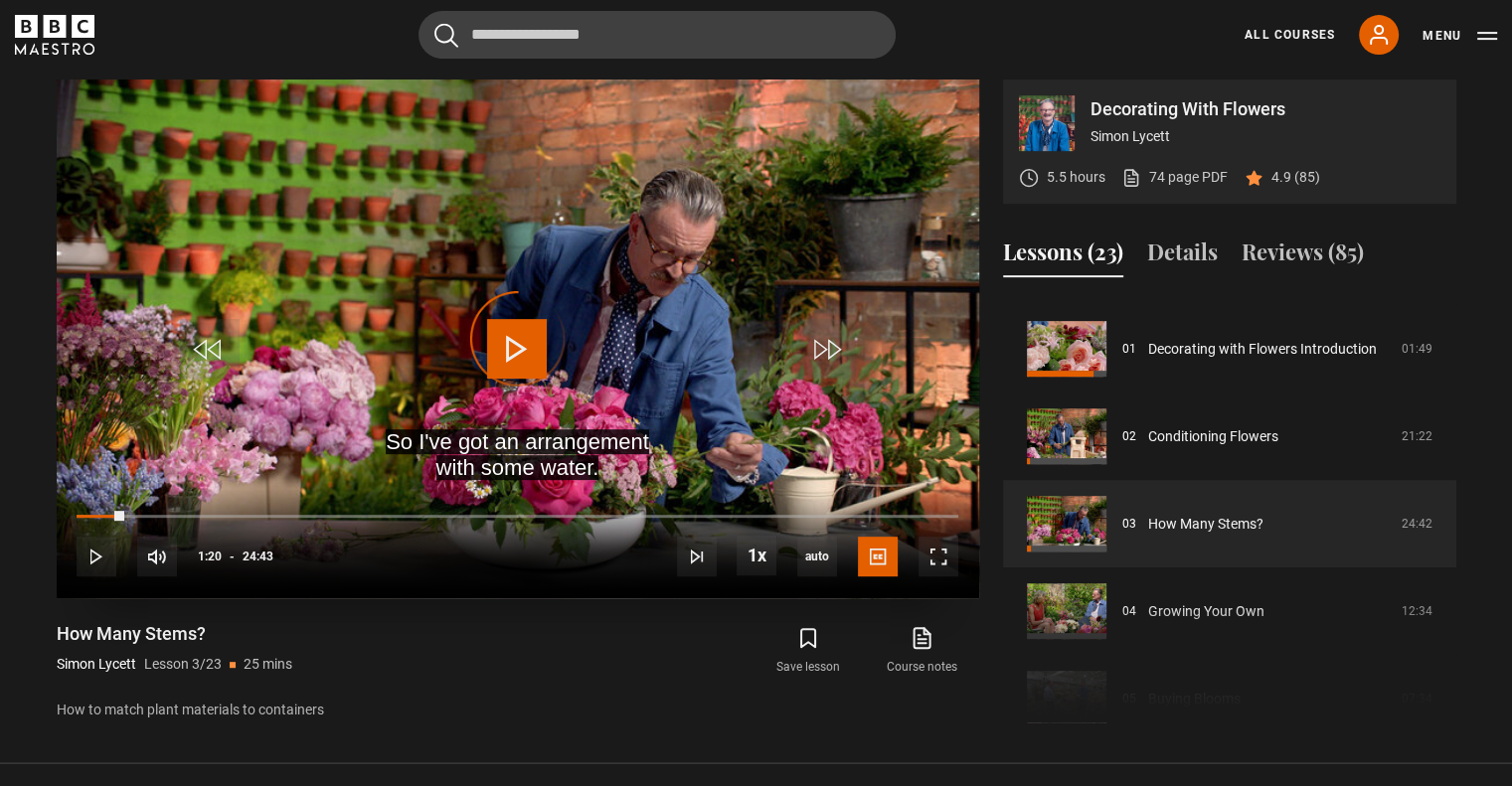 drag, startPoint x: 124, startPoint y: 516, endPoint x: 72, endPoint y: 511, distance: 52.239832 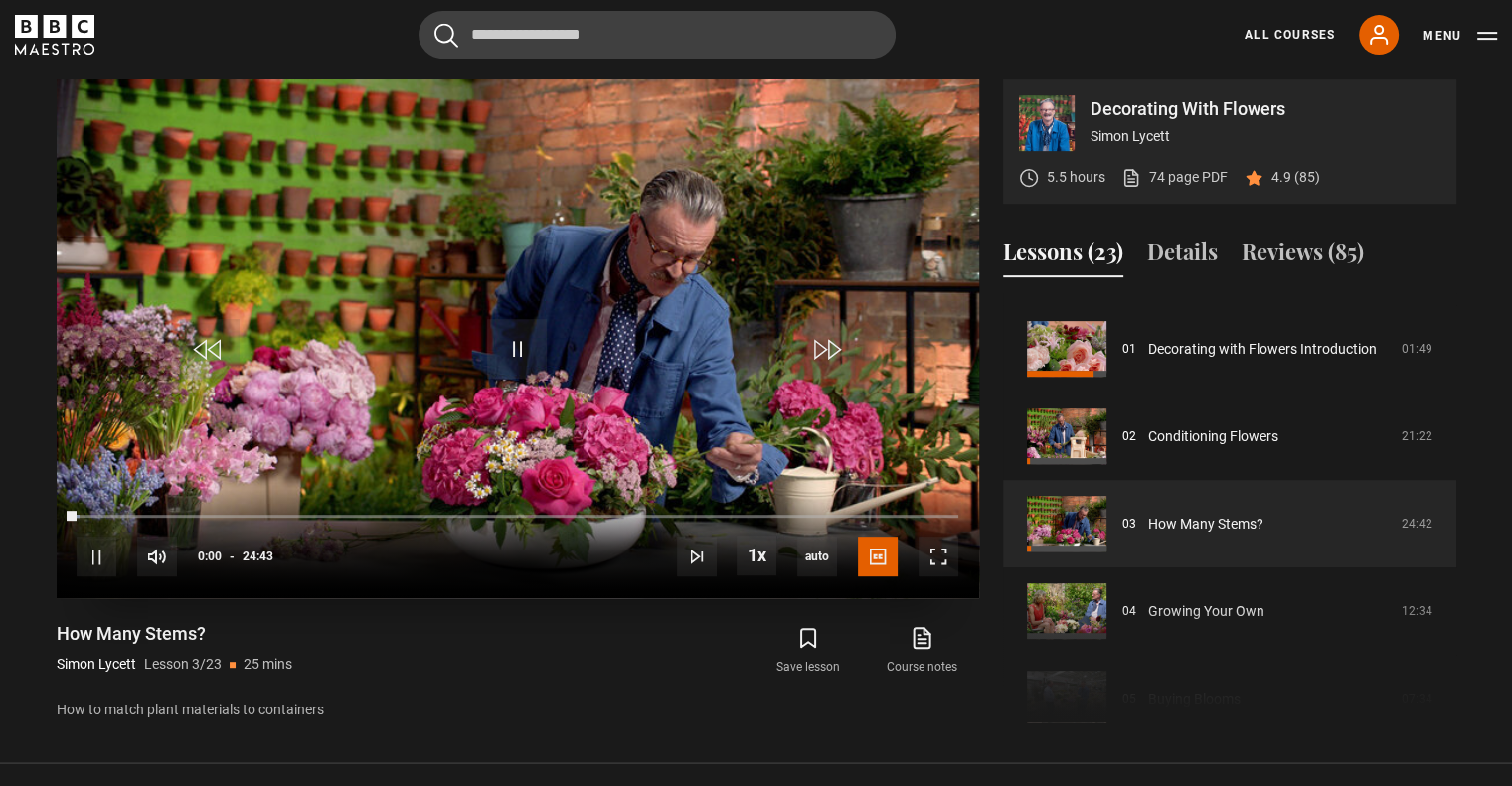 click on "00:00" at bounding box center (77, 517) 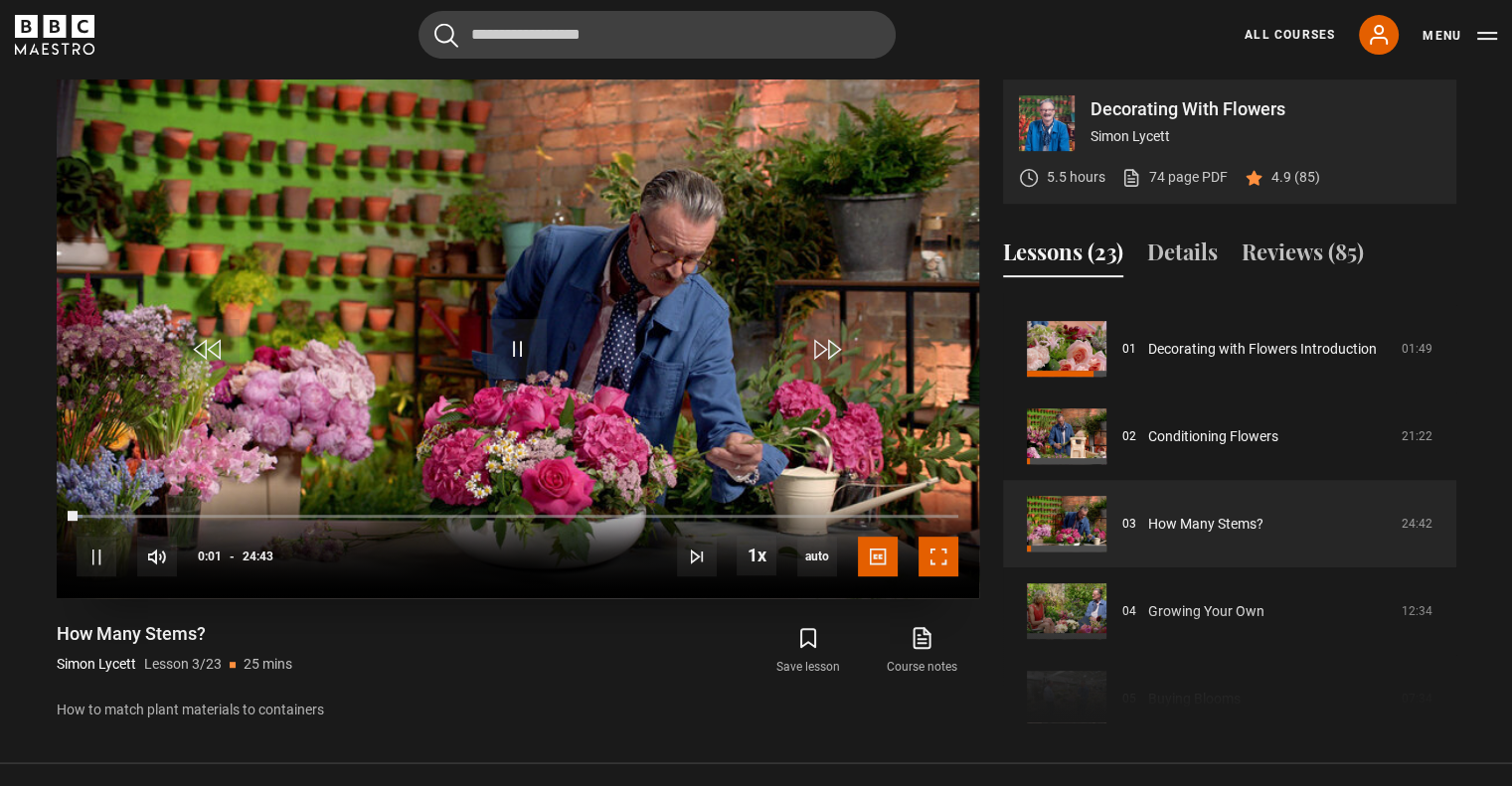 click at bounding box center [938, 556] 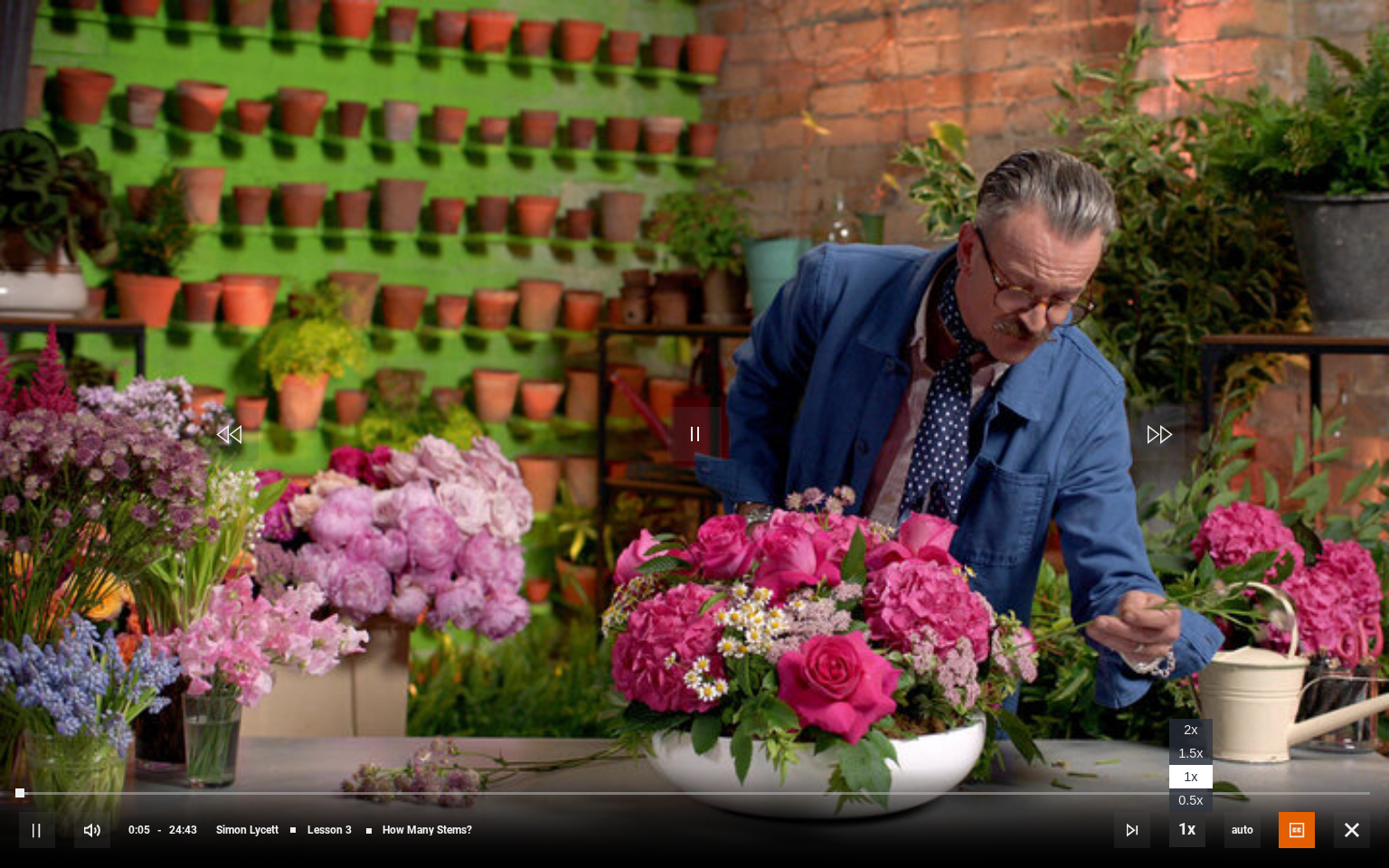 click at bounding box center [1187, 829] 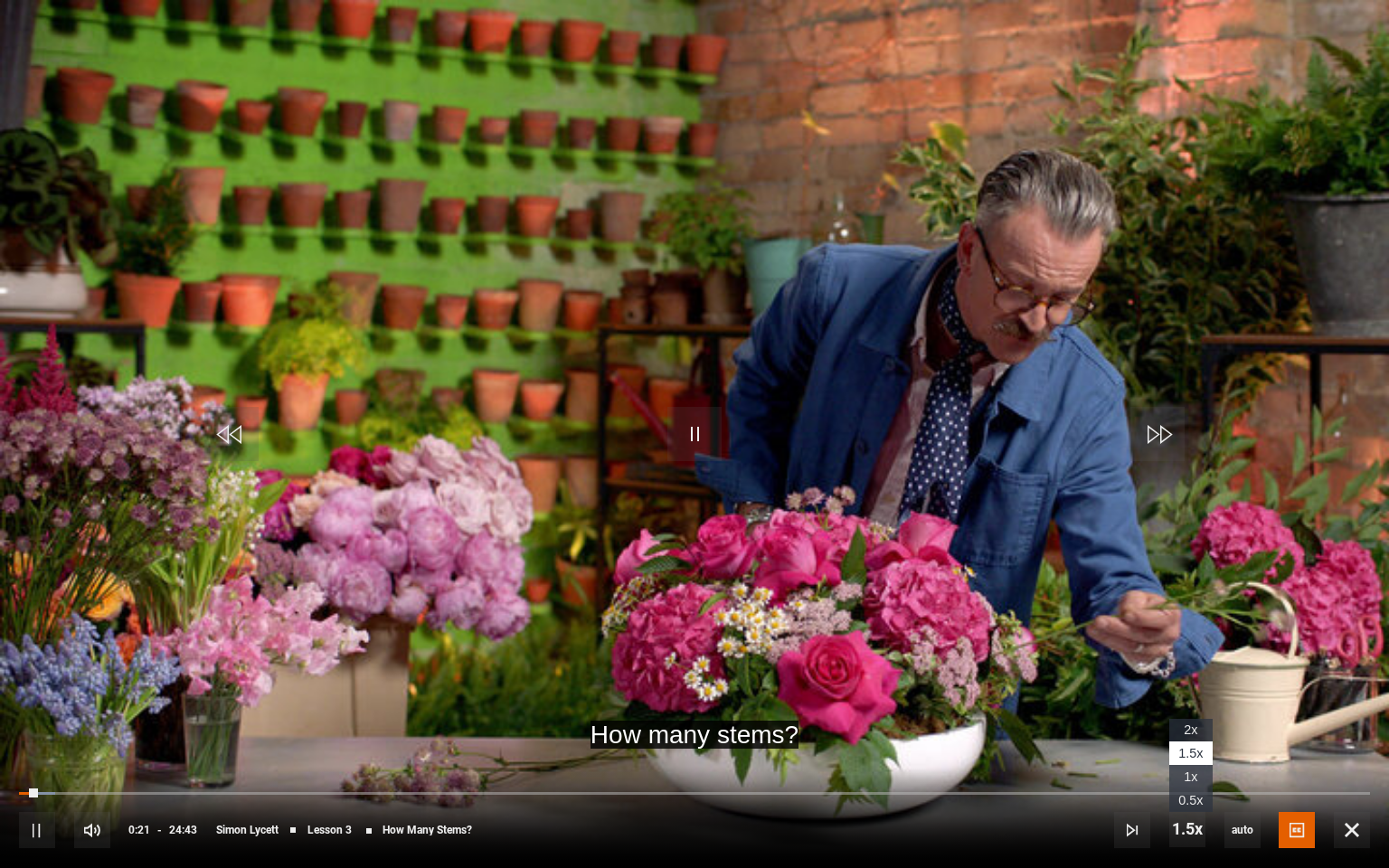 click on "1x" at bounding box center [1191, 777] 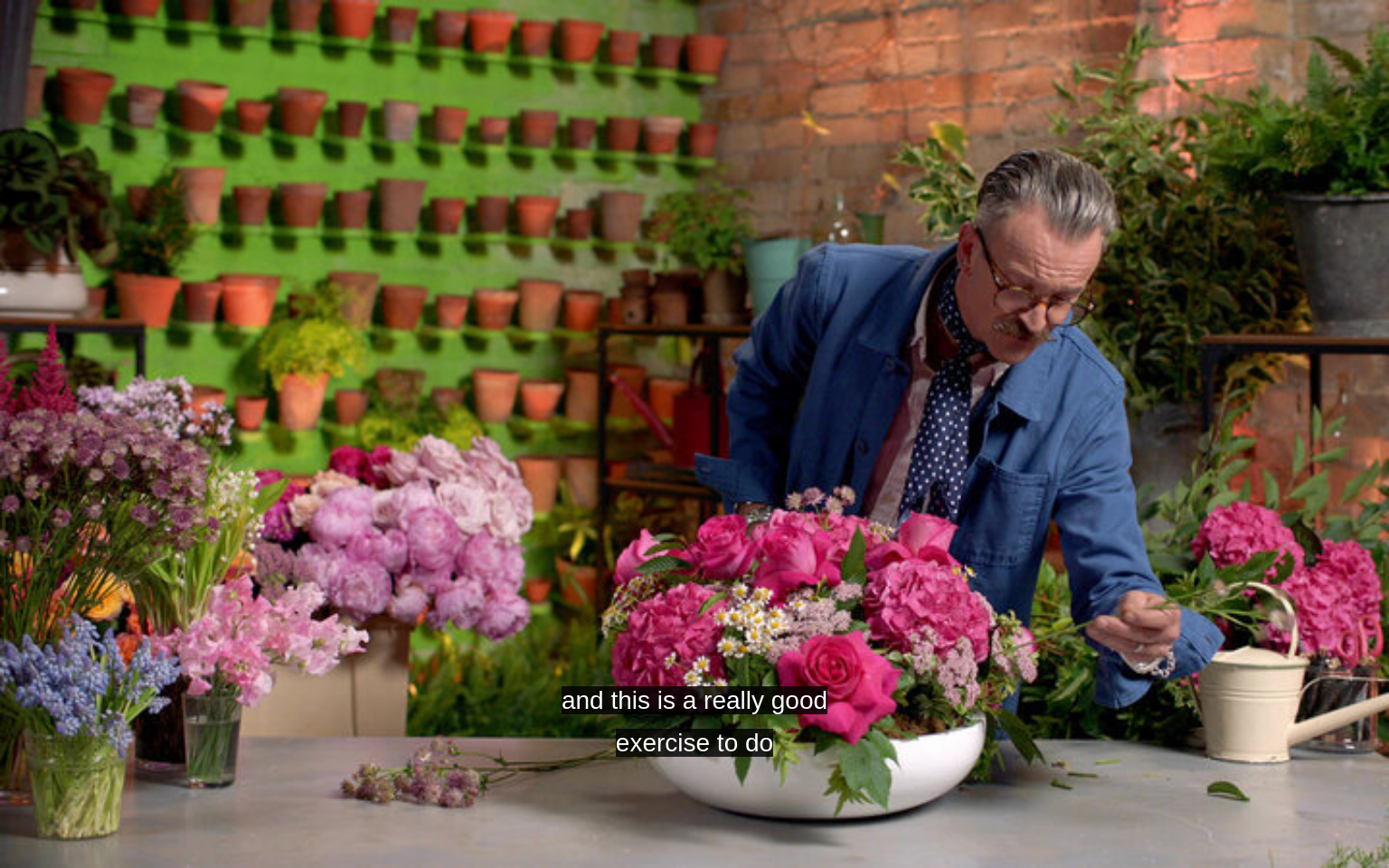 type 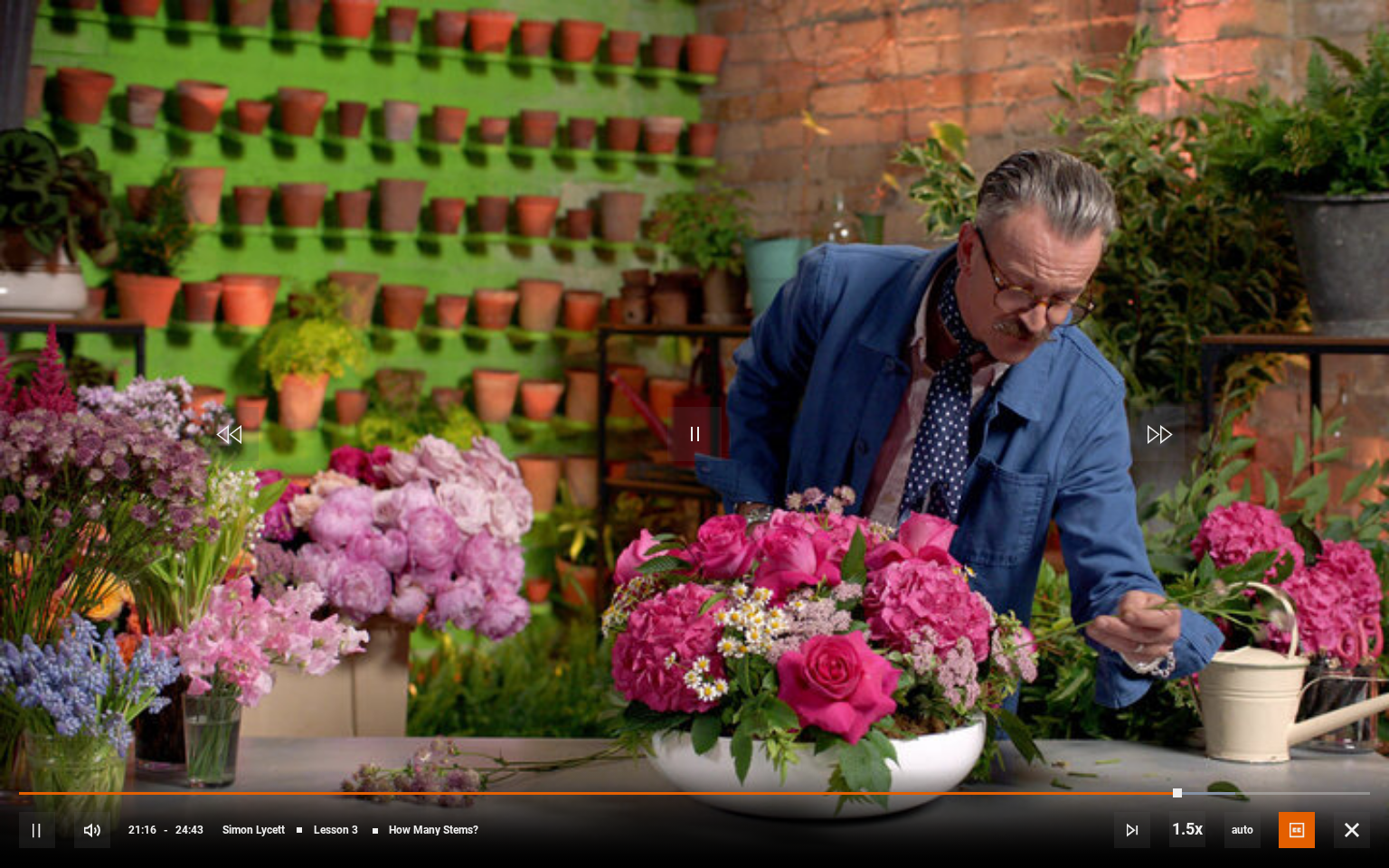 click on "10s Skip Back 10 seconds Pause 10s Skip Forward 10 seconds Loaded :  90.02% 02:42 21:16 Pause Mute Current Time  21:16 - Duration  24:43
[FIRST] [LAST]
Lesson 3
How Many Stems?
1.5x Playback Rate 2x 1.5x , selected 1x 0.5x auto Quality 360p 720p 1080p 2160p Auto , selected Captions captions off English  Captions , selected" at bounding box center [694, 817] 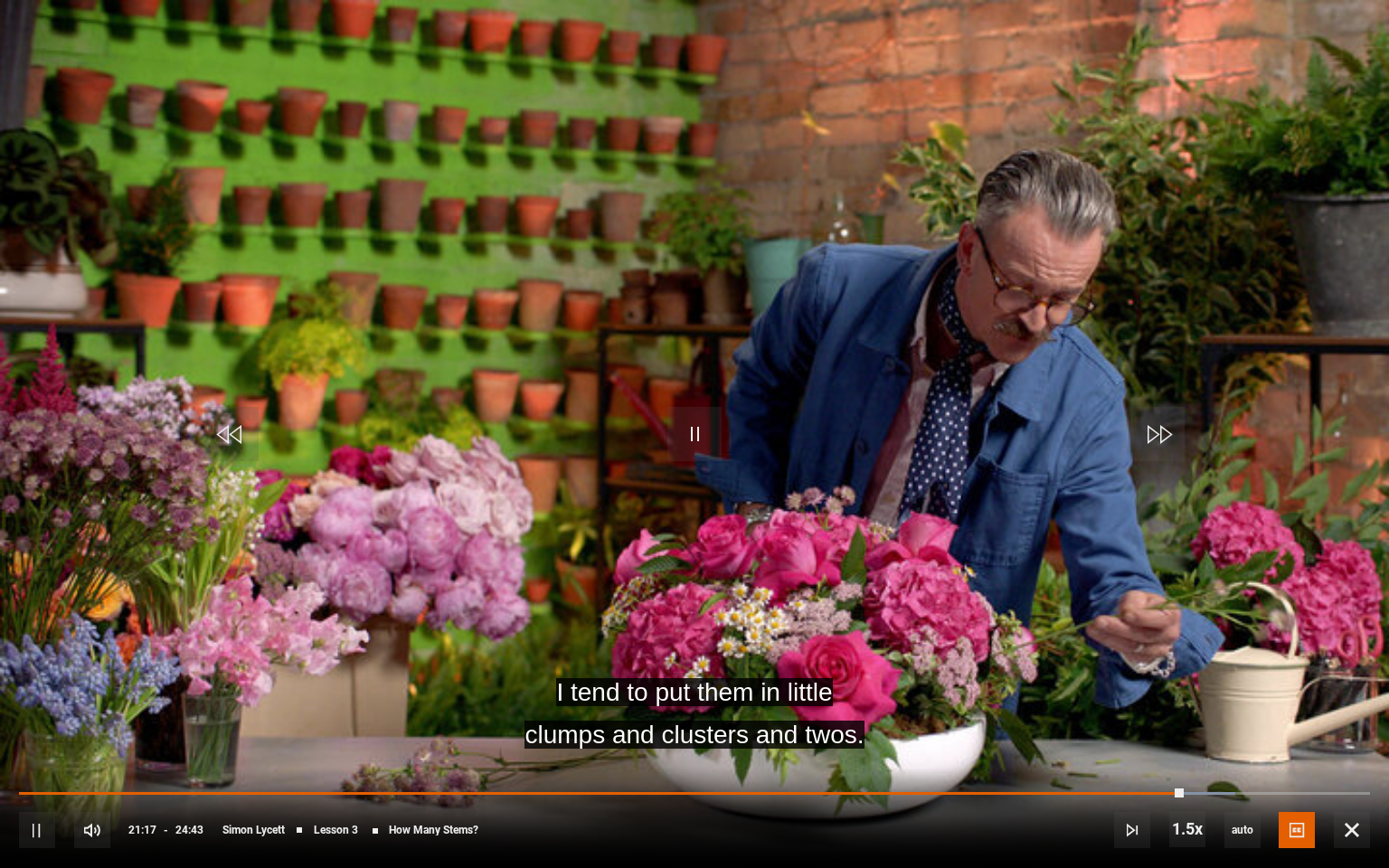 click on "10s Skip Back 10 seconds Pause 10s Skip Forward 10 seconds Loaded :  90.02% 02:42 21:18 Pause Mute Current Time  21:17 - Duration  24:43
[FIRST] [LAST]
Lesson 3
How Many Stems?
1.5x Playback Rate 2x 1.5x , selected 1x 0.5x auto Quality 360p 720p 1080p 2160p Auto , selected Captions captions off English  Captions , selected" at bounding box center (694, 817) 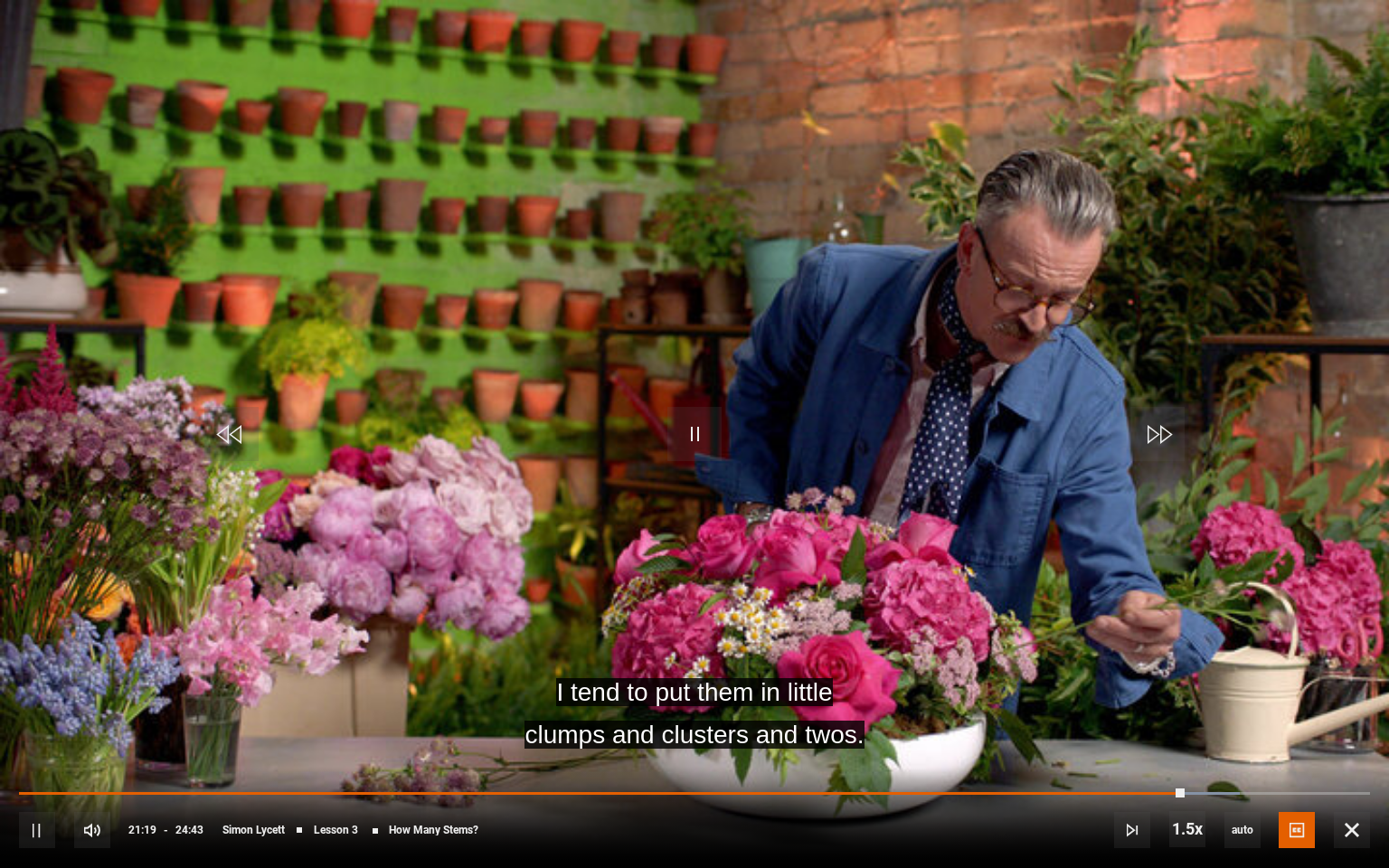 click on "10s Skip Back 10 seconds Pause 10s Skip Forward 10 seconds Loaded :  90.36% 02:42 21:19 Pause Mute Current Time  21:19 - Duration  24:43
[FIRST] [LAST]
Lesson 3
How Many Stems?
1.5x Playback Rate 2x 1.5x , selected 1x 0.5x auto Quality 360p 720p 1080p 2160p Auto , selected Captions captions off English  Captions , selected" at bounding box center [694, 817] 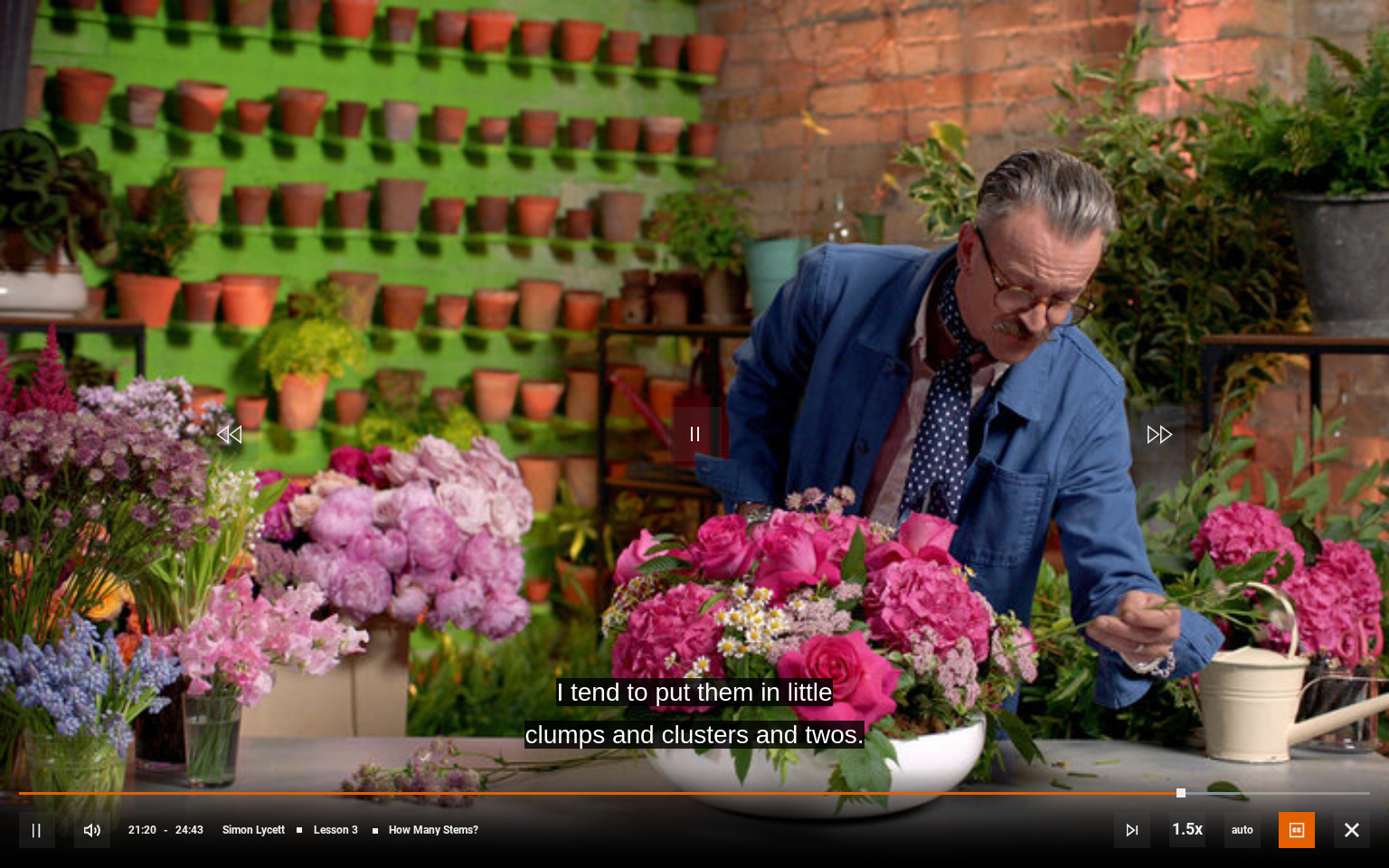 click on "10s Skip Back 10 seconds Pause 10s Skip Forward 10 seconds Loaded :  90.36% 02:42 21:20 Pause Mute Current Time  21:20 - Duration  24:43
[FIRST] [LAST]
Lesson 3
How Many Stems?
1.5x Playback Rate 2x 1.5x , selected 1x 0.5x auto Quality 360p 720p 1080p 2160p Auto , selected Captions captions off English  Captions , selected" at bounding box center (694, 817) 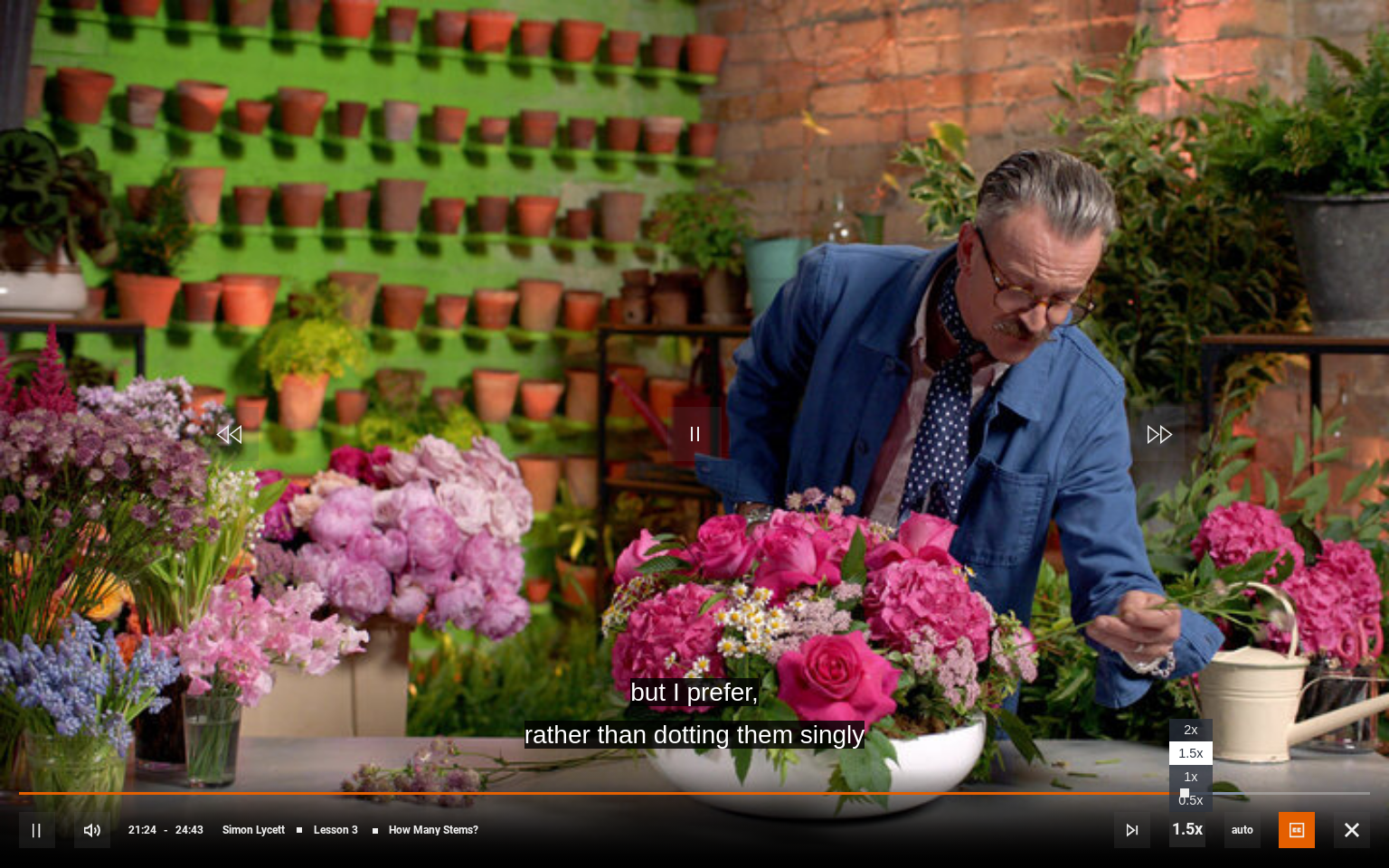 click at bounding box center (1187, 829) 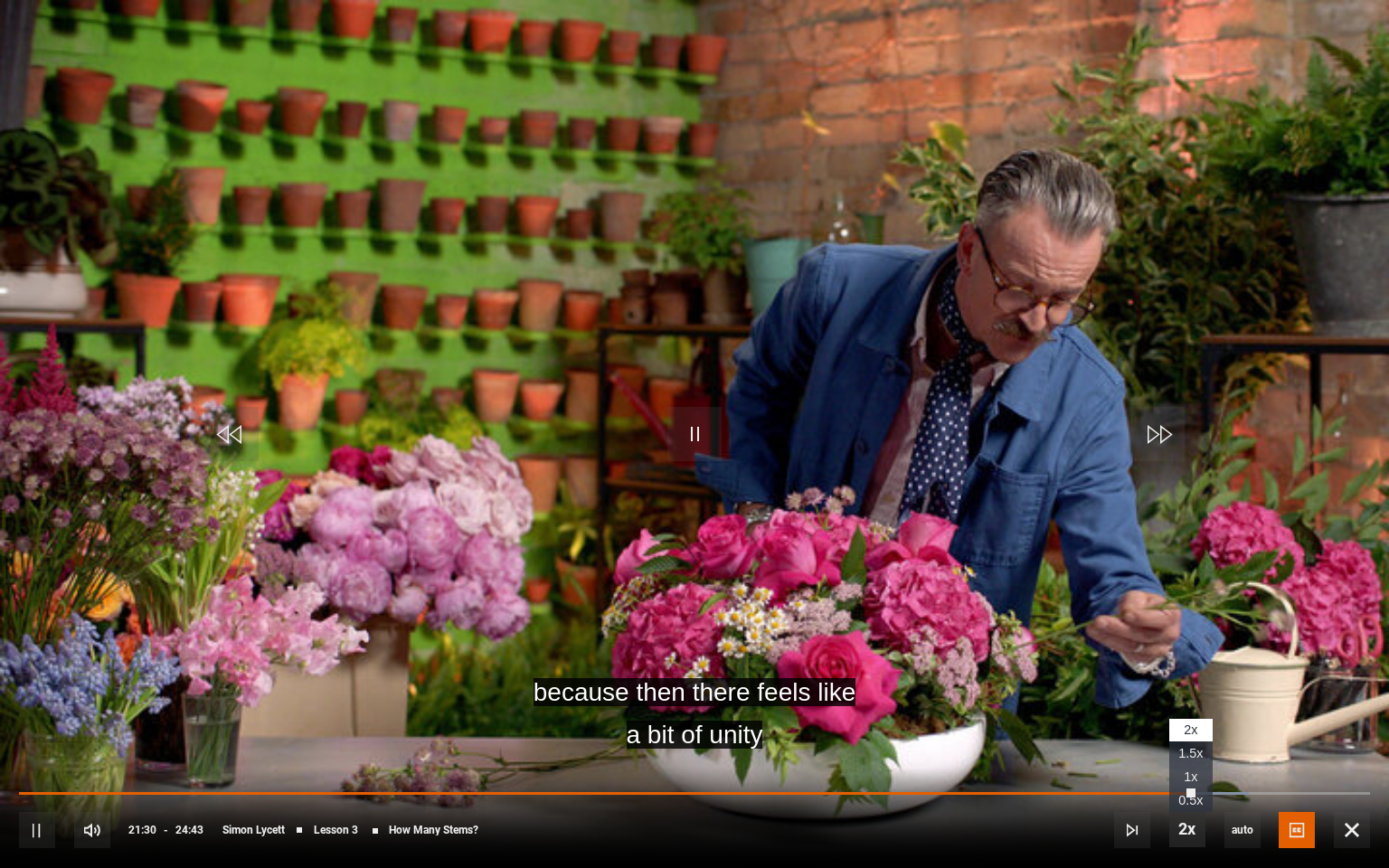 click at bounding box center [1187, 829] 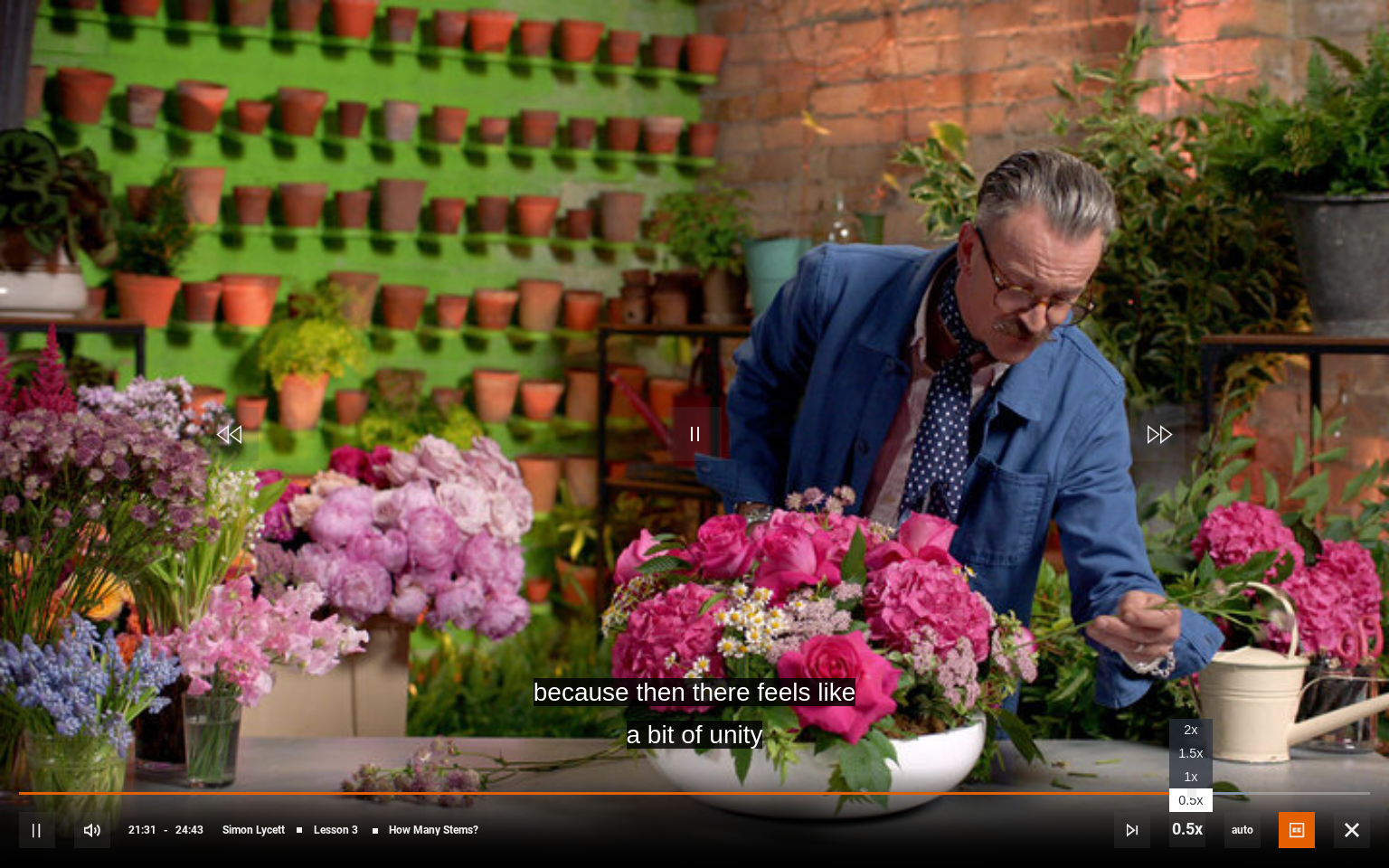 click on "1x" at bounding box center (1190, 777) 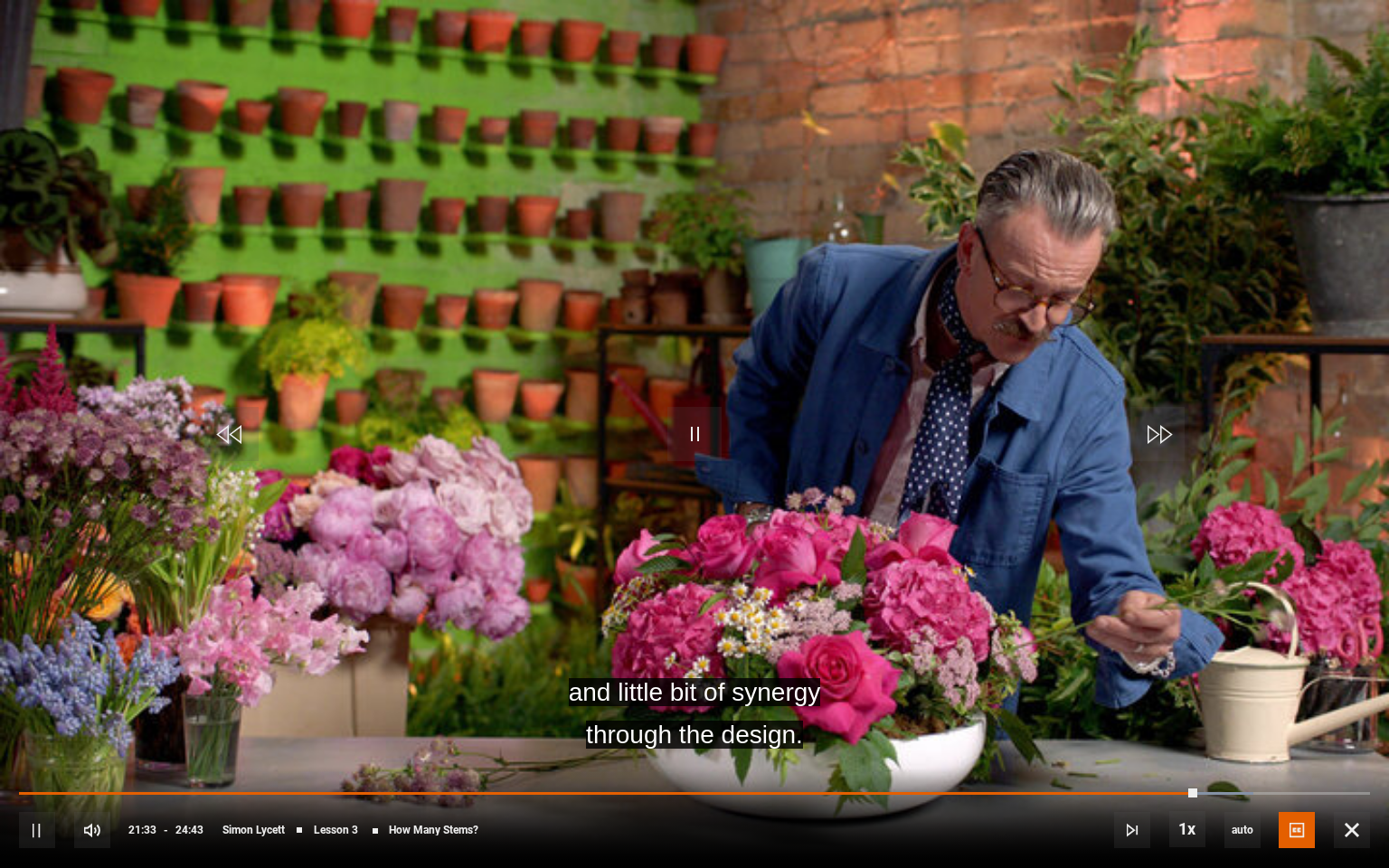 click on "10s Skip Back 10 seconds Pause 10s Skip Forward 10 seconds Loaded :  91.37% 00:16 21:33 Pause Mute Current Time  21:33 - Duration  24:43
[FIRST] [LAST]
Lesson 3
How Many Stems?
1x Playback Rate 2x 1.5x 1x , selected 0.5x auto Quality 360p 720p 1080p 2160p Auto , selected Captions captions off English  Captions , selected" at bounding box center (694, 817) 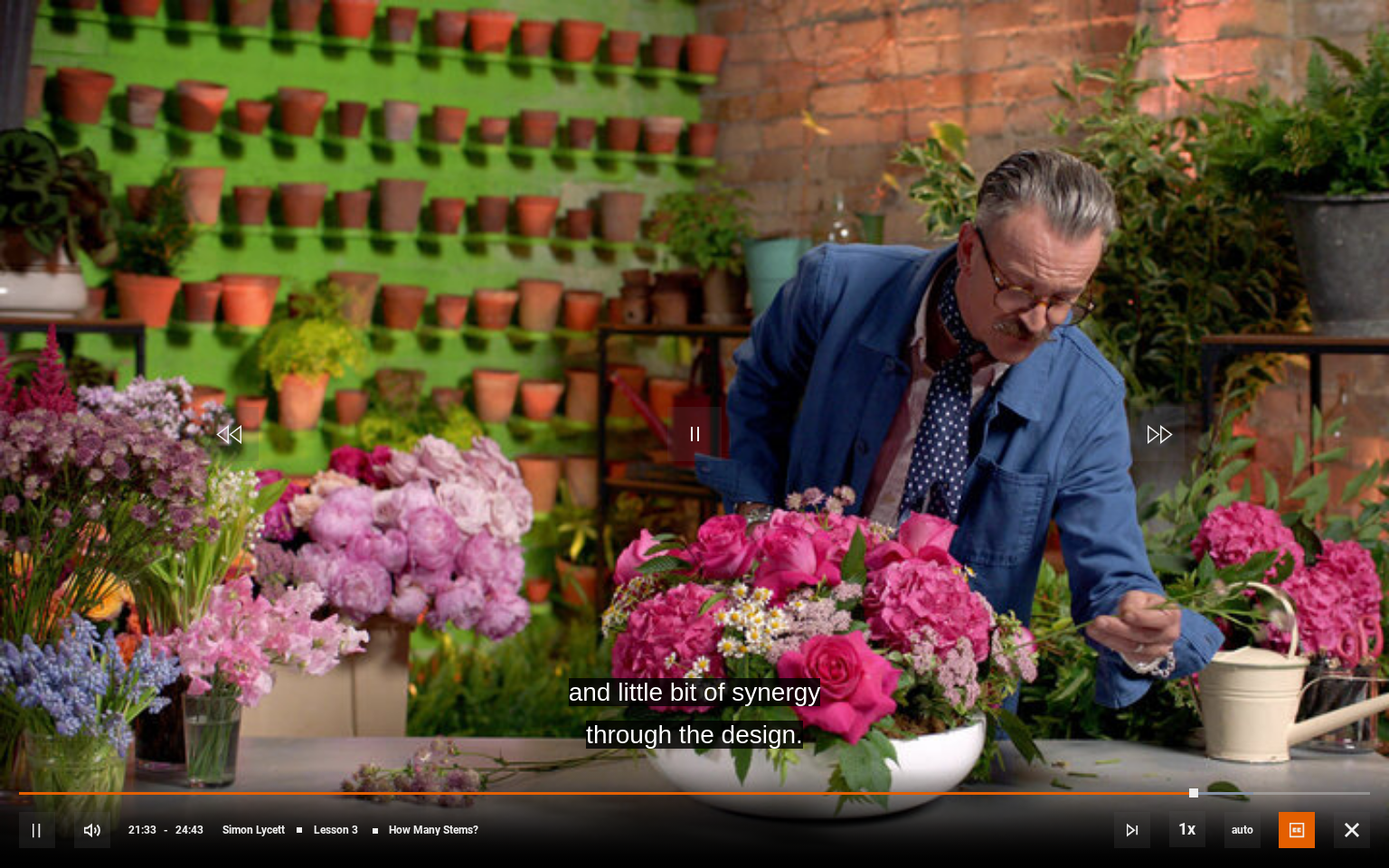 click on "10s Skip Back 10 seconds Pause 10s Skip Forward 10 seconds Loaded :  91.37% 00:16 21:34 Pause Mute Current Time  21:33 - Duration  24:43
[FIRST] [LAST]
Lesson 3
How Many Stems?
1x Playback Rate 2x 1.5x 1x , selected 0.5x auto Quality 360p 720p 1080p 2160p Auto , selected Captions captions off English  Captions , selected" at bounding box center (694, 817) 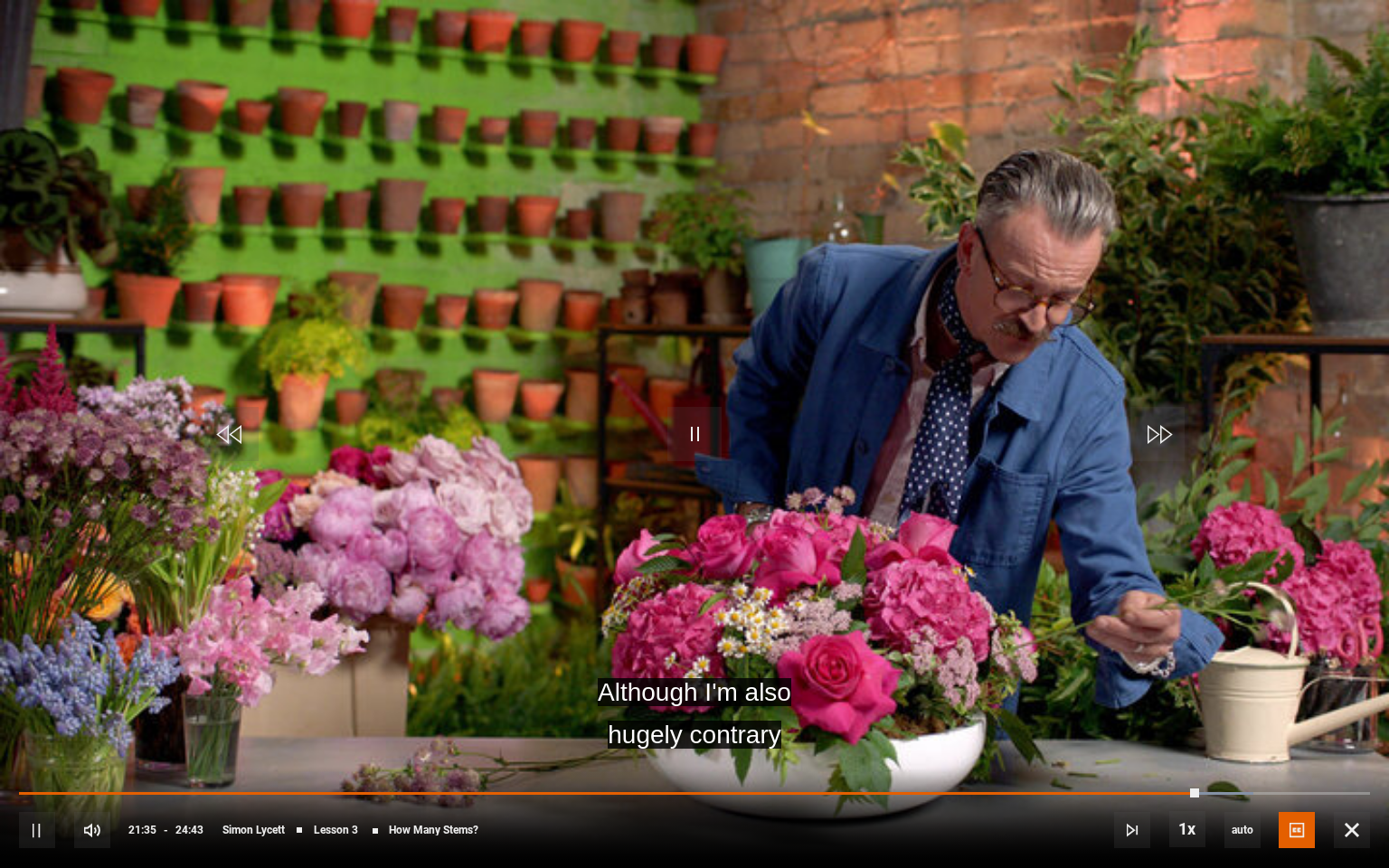 click on "10s Skip Back 10 seconds Pause 10s Skip Forward 10 seconds Loaded :  91.37% 00:16 21:35 Pause Mute Current Time  21:35 - Duration  24:43
[FIRST] [LAST]
Lesson 3
How Many Stems?
1x Playback Rate 2x 1.5x 1x , selected 0.5x auto Quality 360p 720p 1080p 2160p Auto , selected Captions captions off English  Captions , selected" at bounding box center [694, 817] 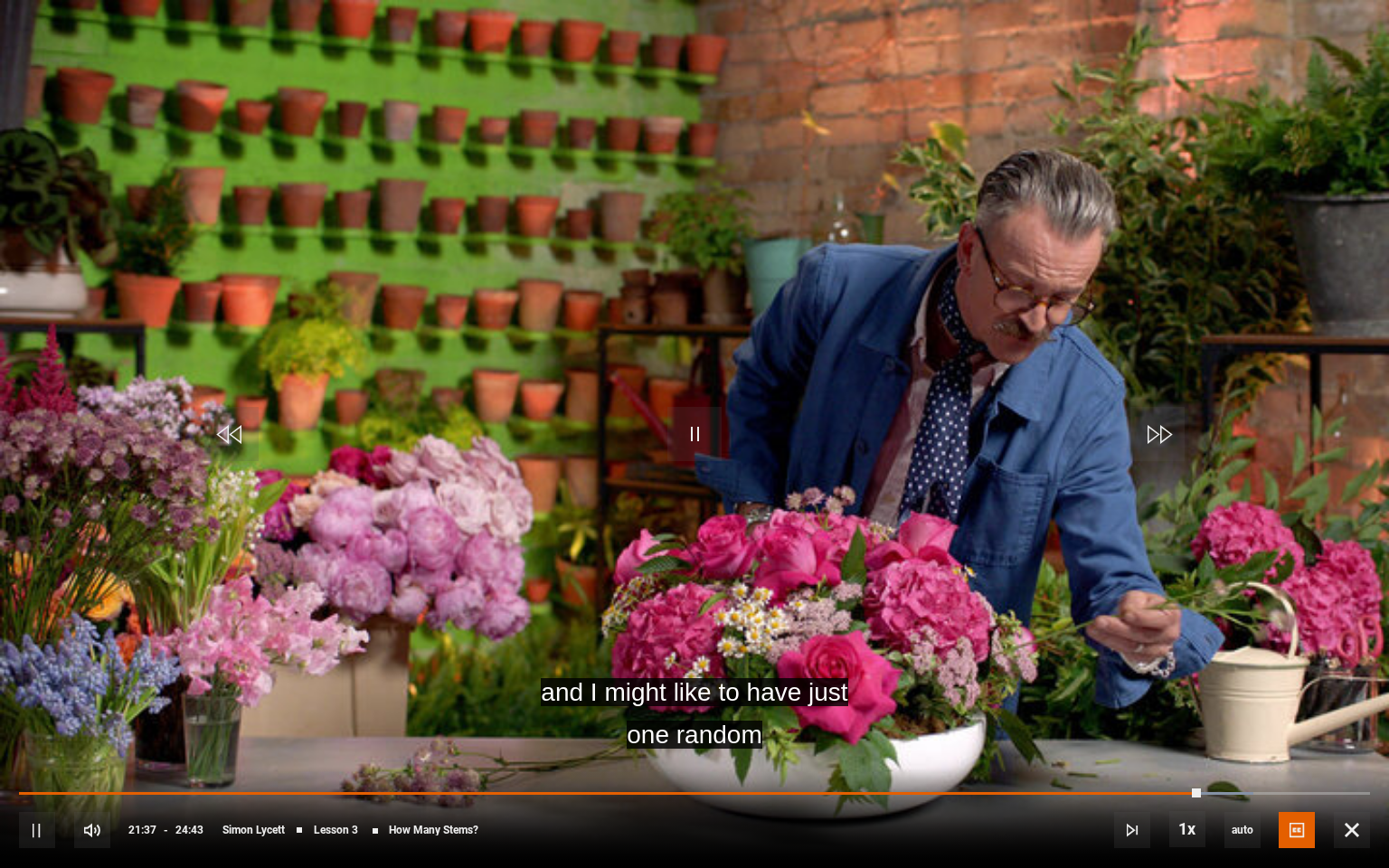 click on "10s Skip Back 10 seconds Pause 10s Skip Forward 10 seconds Loaded :  91.37% 01:39 21:37 Pause Mute Current Time  21:37 - Duration  24:43
[FIRST] [LAST]
Lesson 3
How Many Stems?
1x Playback Rate 2x 1.5x 1x , selected 0.5x auto Quality 360p 720p 1080p 2160p Auto , selected Captions captions off English  Captions , selected" at bounding box center [694, 817] 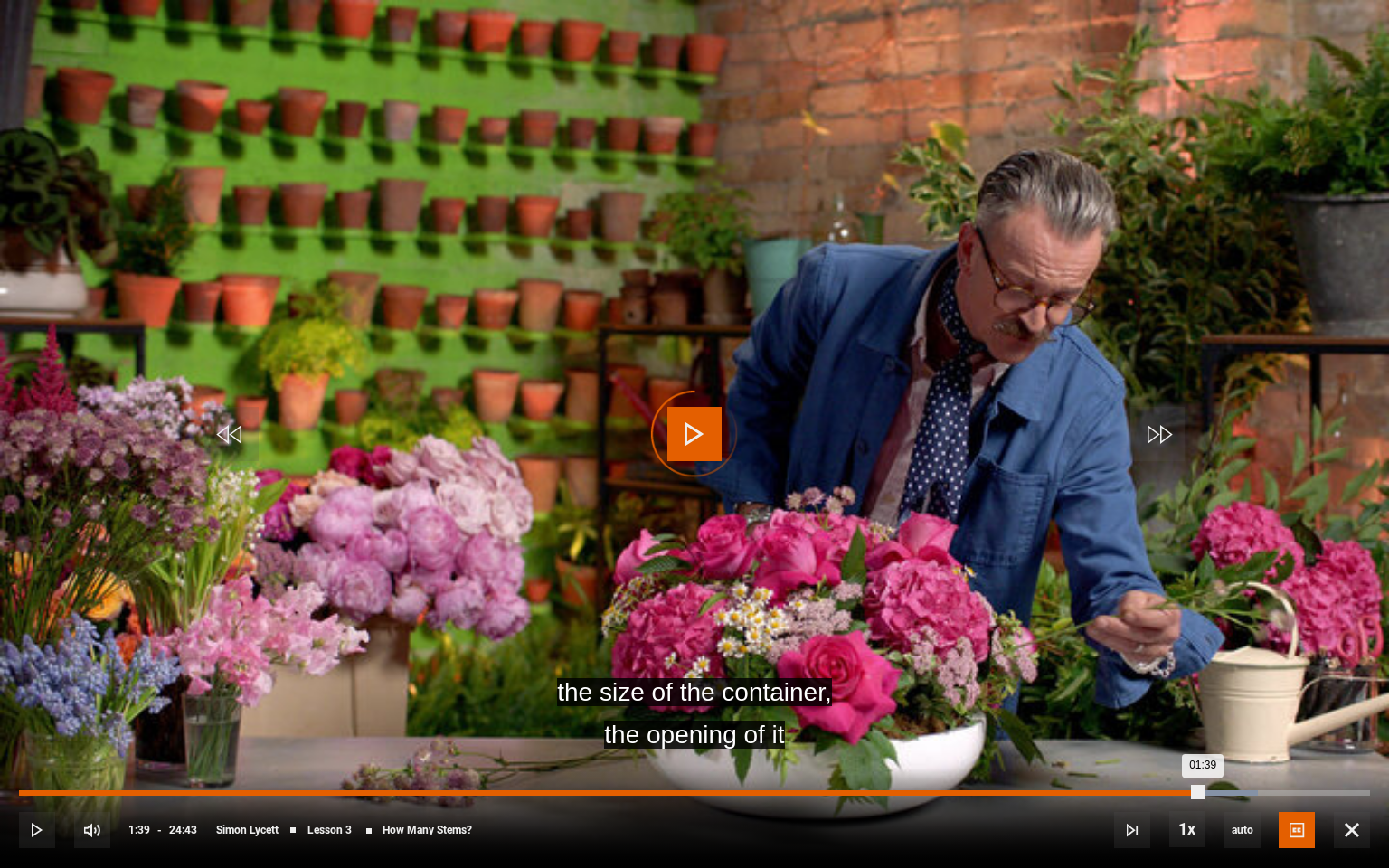 click on "01:39" at bounding box center (110, 793) 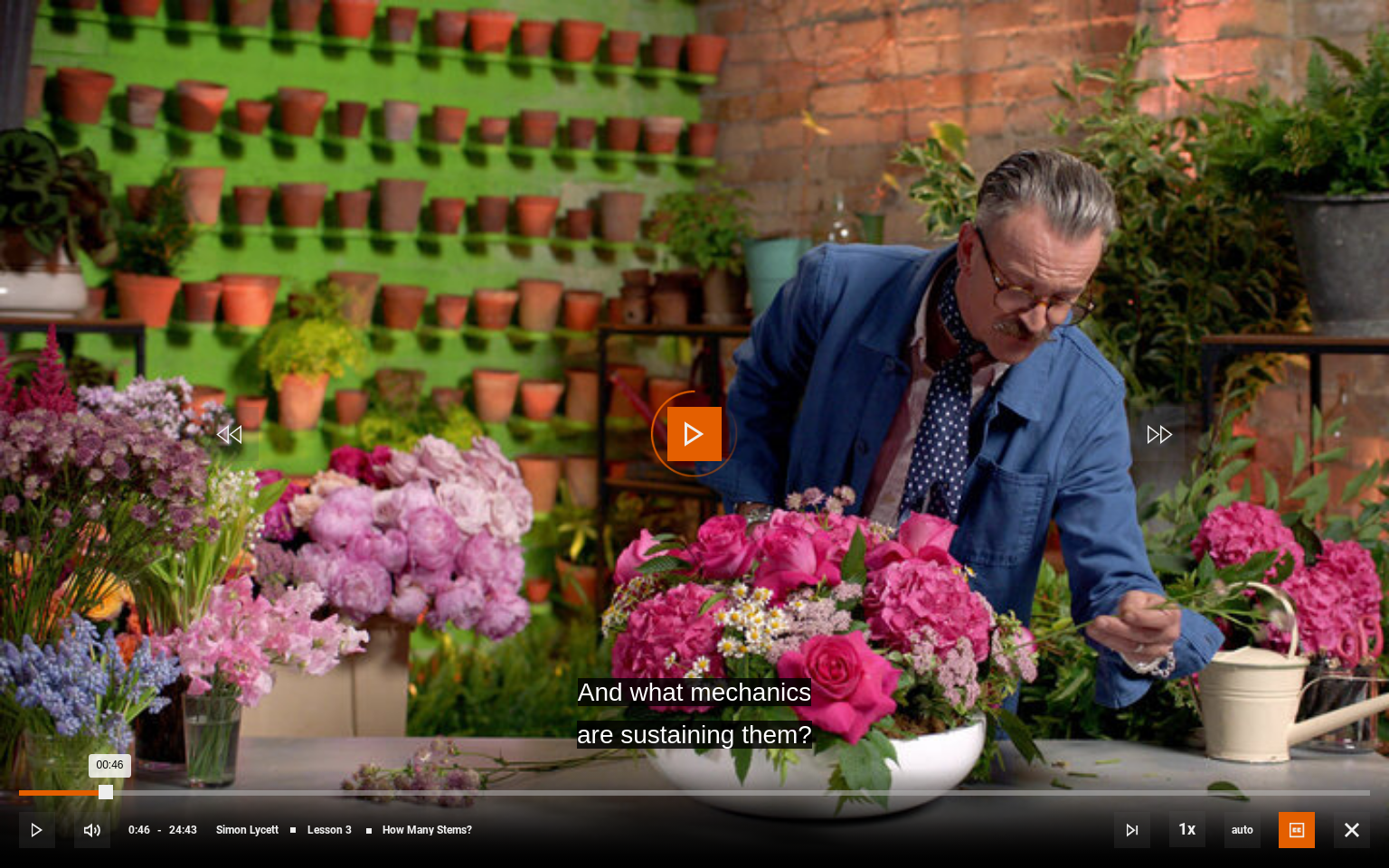 click on "00:46" at bounding box center [62, 793] 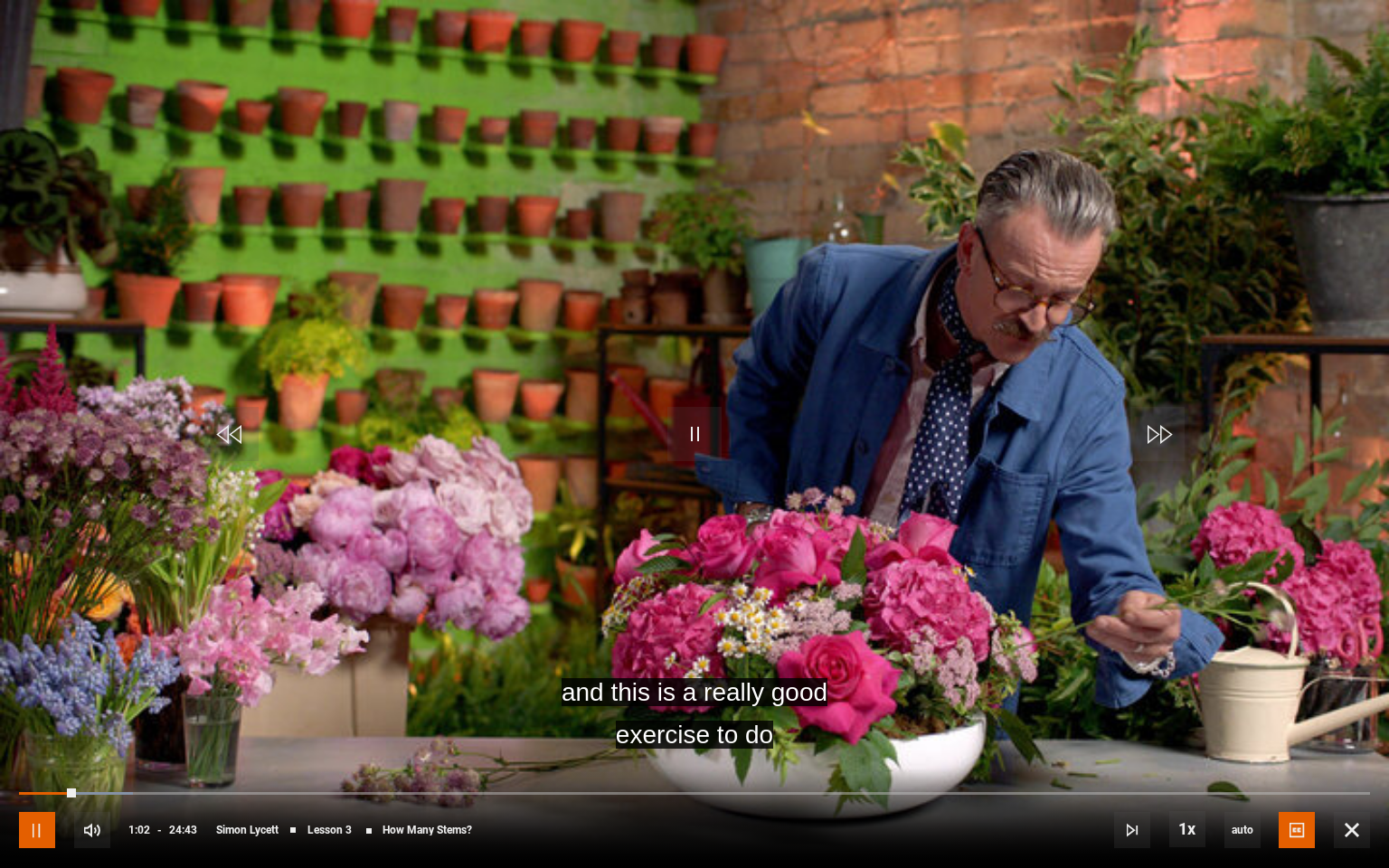 click at bounding box center (37, 830) 